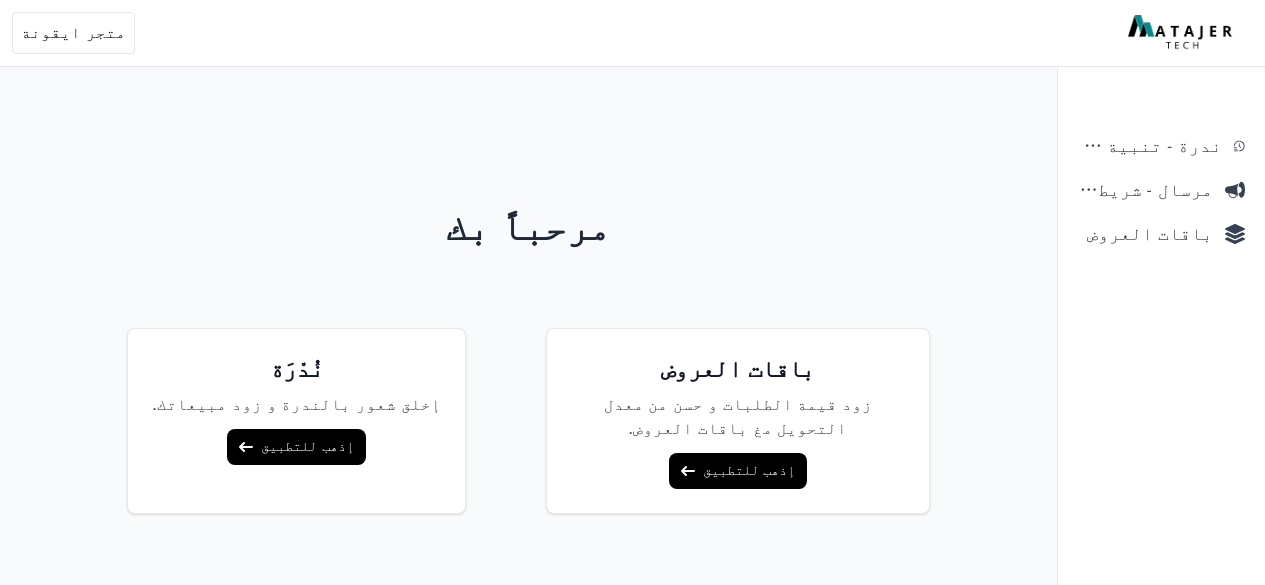 scroll, scrollTop: 0, scrollLeft: 0, axis: both 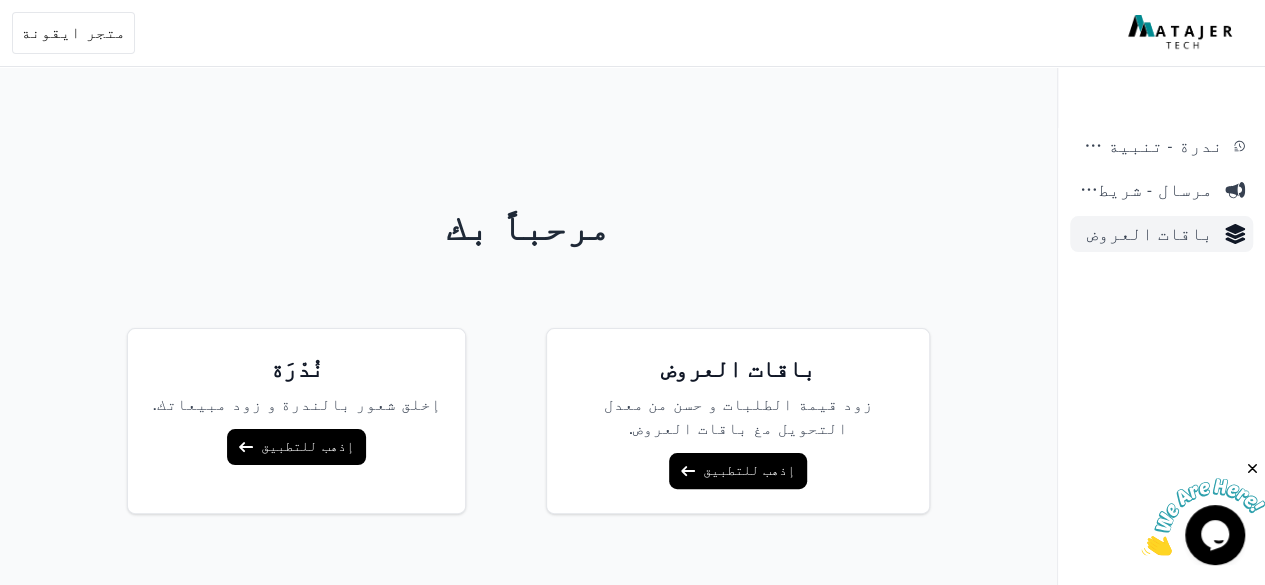 click on "باقات العروض" at bounding box center (1145, 234) 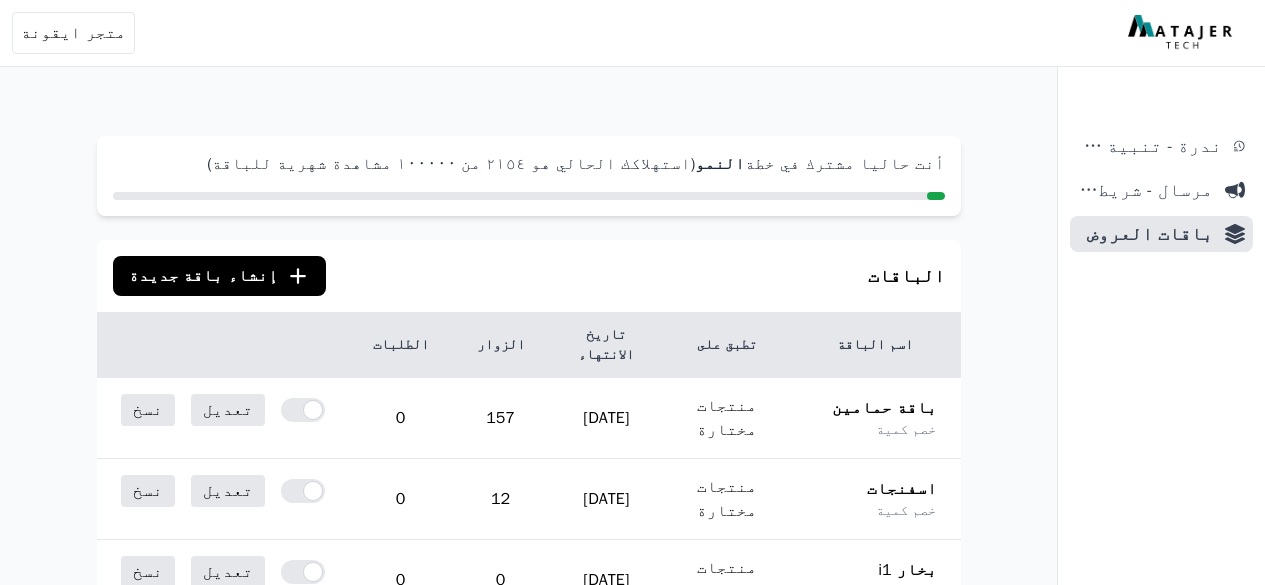 scroll, scrollTop: 0, scrollLeft: 0, axis: both 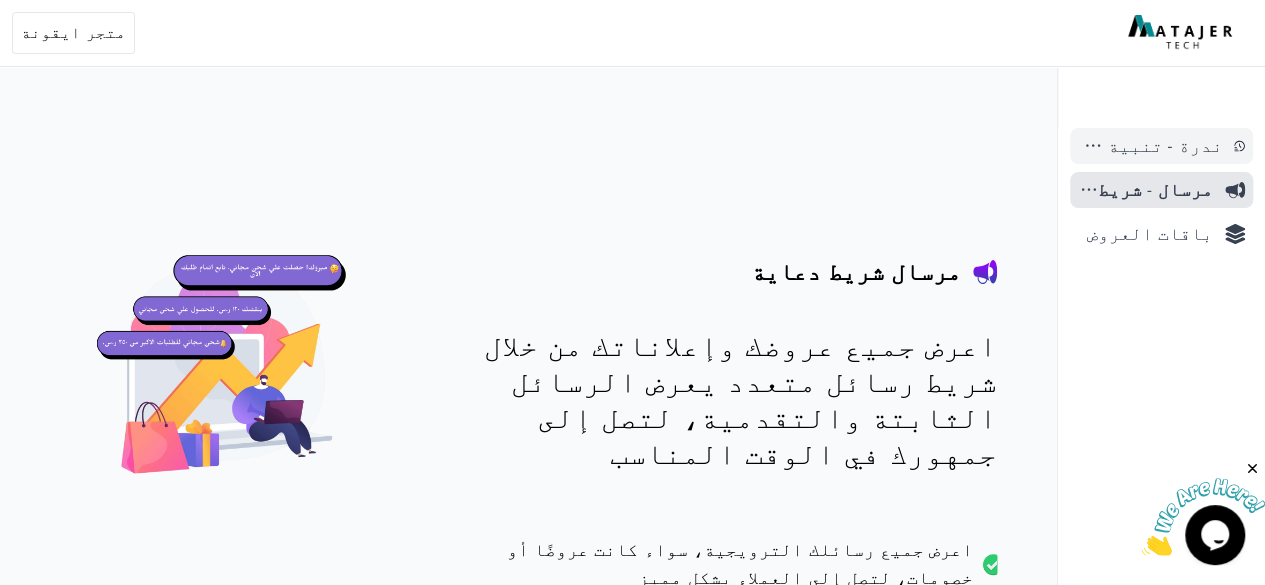 click on "ندرة - تنبية قارب علي النفاذ" at bounding box center [1150, 146] 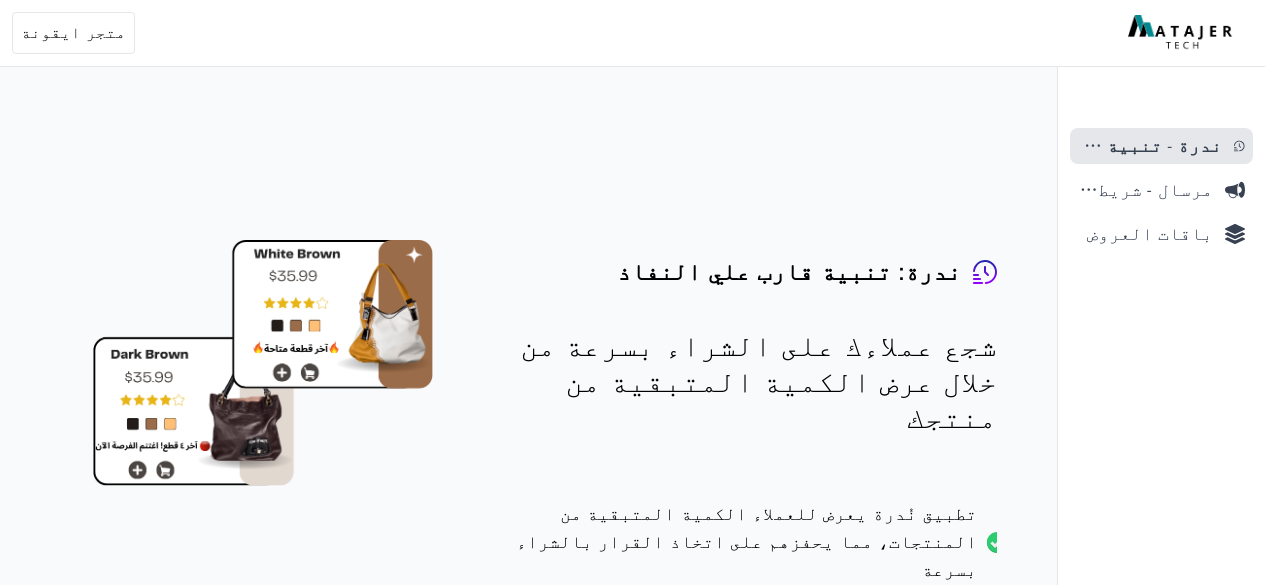 click on "باقات العروض" at bounding box center (1145, 234) 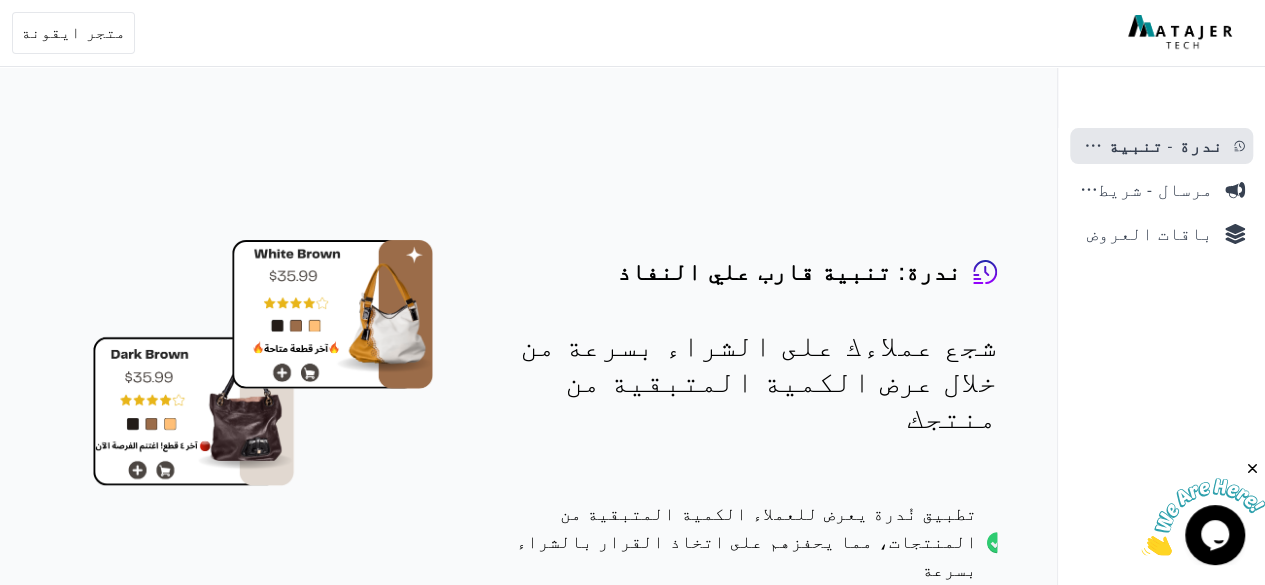 scroll, scrollTop: 0, scrollLeft: 0, axis: both 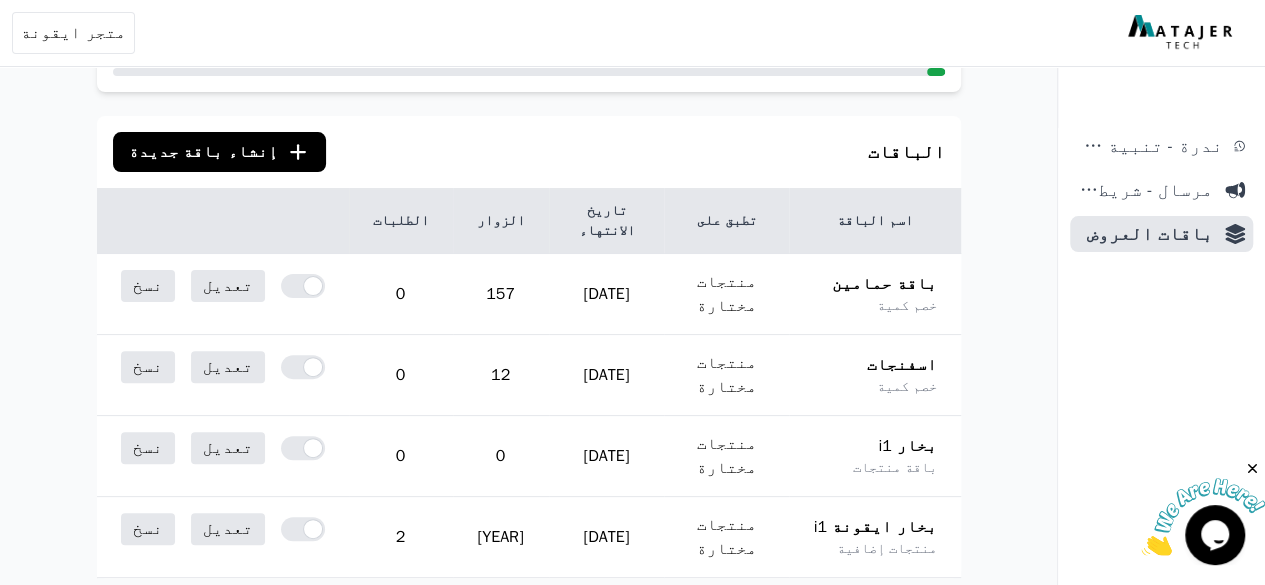 click on ".cls-1{fill:none;stroke:#fff;stroke-linecap:round;stroke-linejoin:round;stroke-width:3px;}" 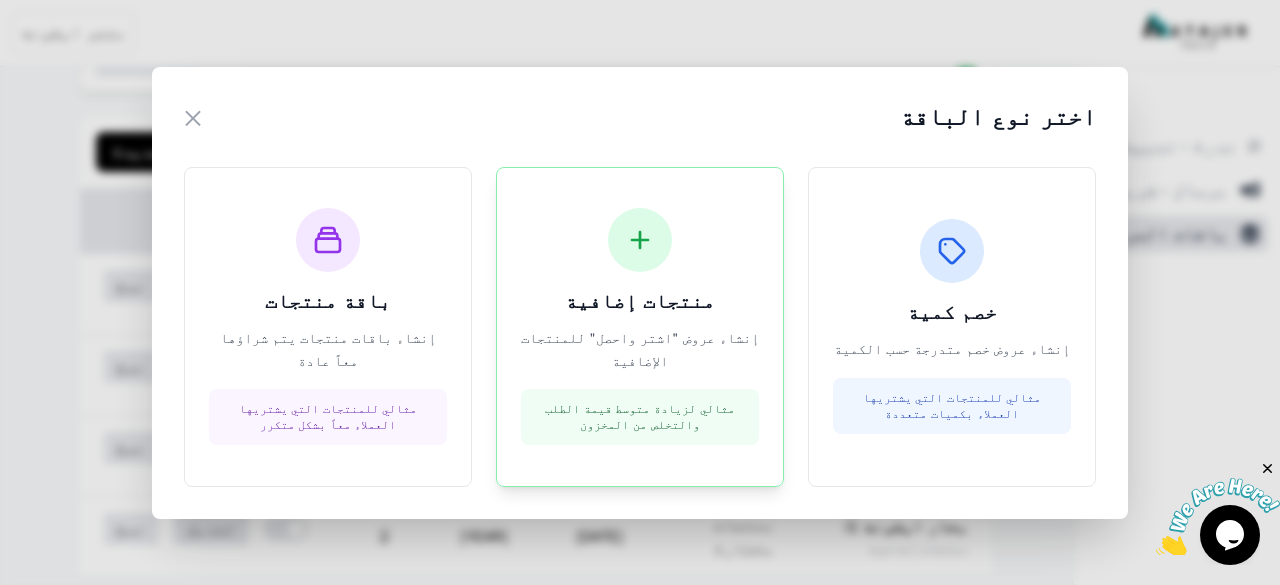 click on "منتجات إضافية
إنشاء عروض "اشتر واحصل" للمنتجات الإضافية
مثالي لزيادة متوسط قيمة الطلب والتخلص من المخزون" at bounding box center [640, 327] 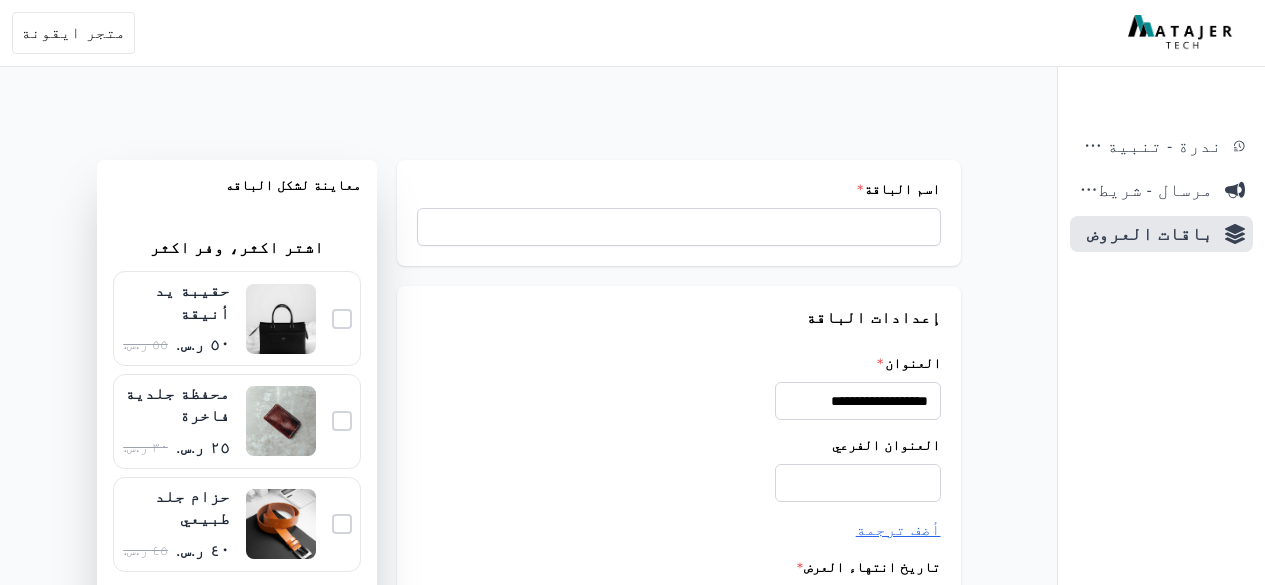 scroll, scrollTop: 0, scrollLeft: 0, axis: both 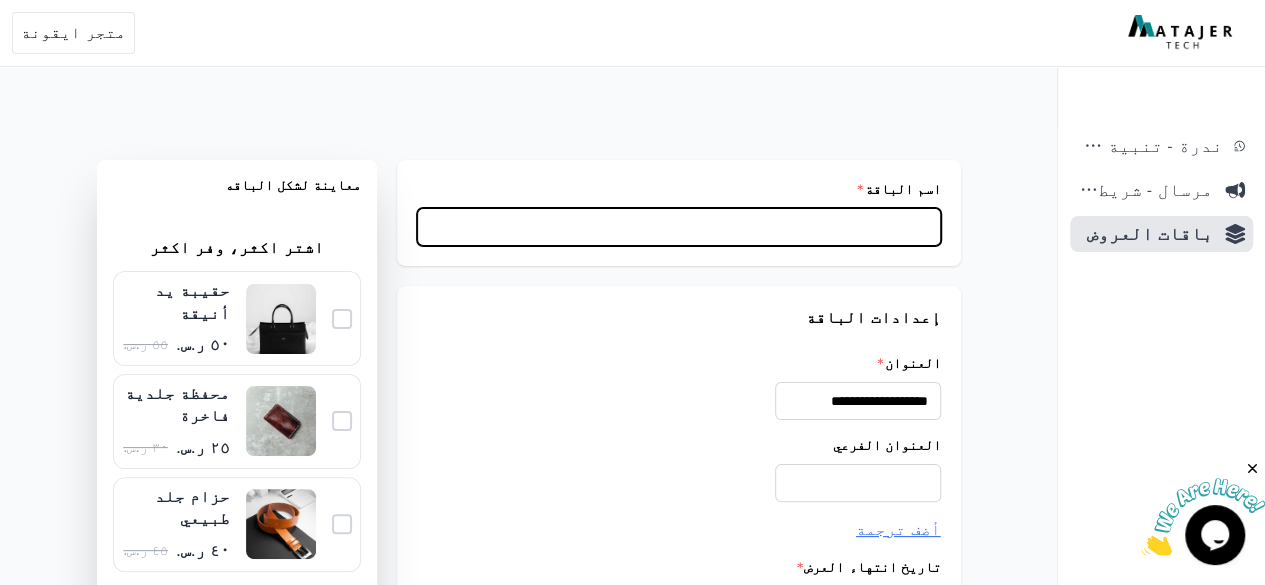 click on "اسم الباقة
*" at bounding box center (678, 227) 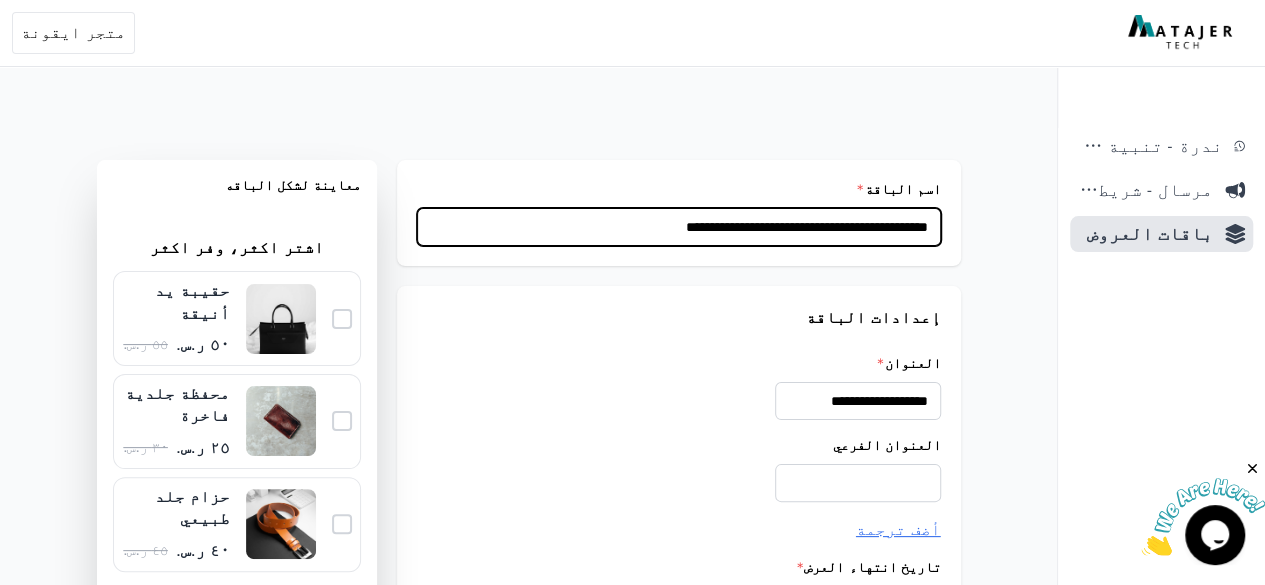 type on "**********" 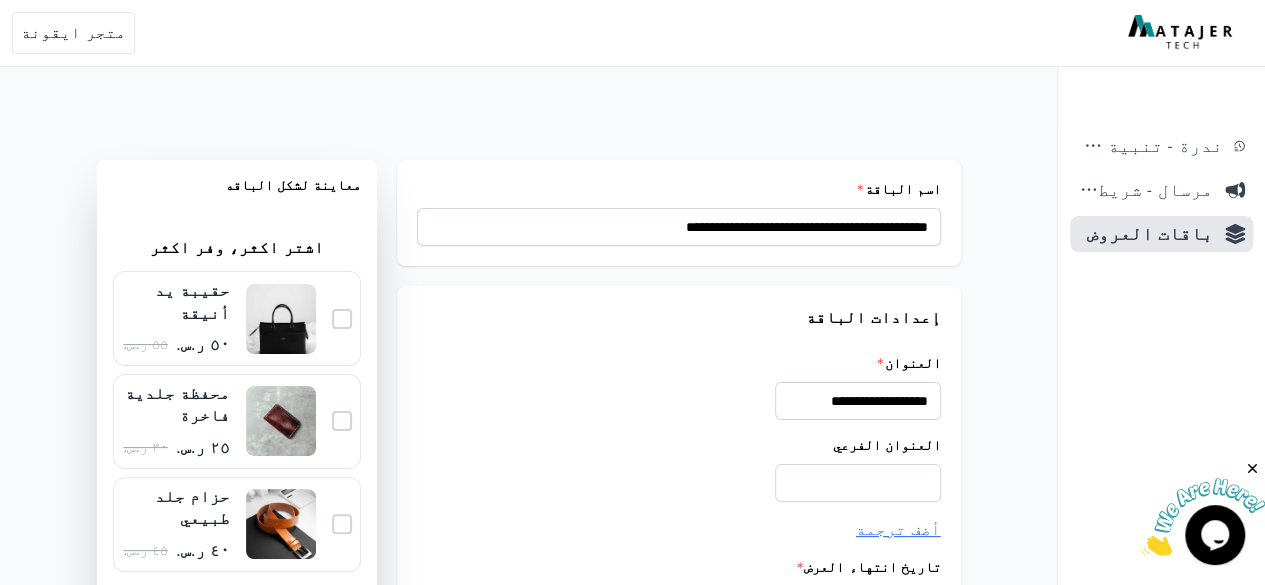 click on "**********" at bounding box center [529, 1031] 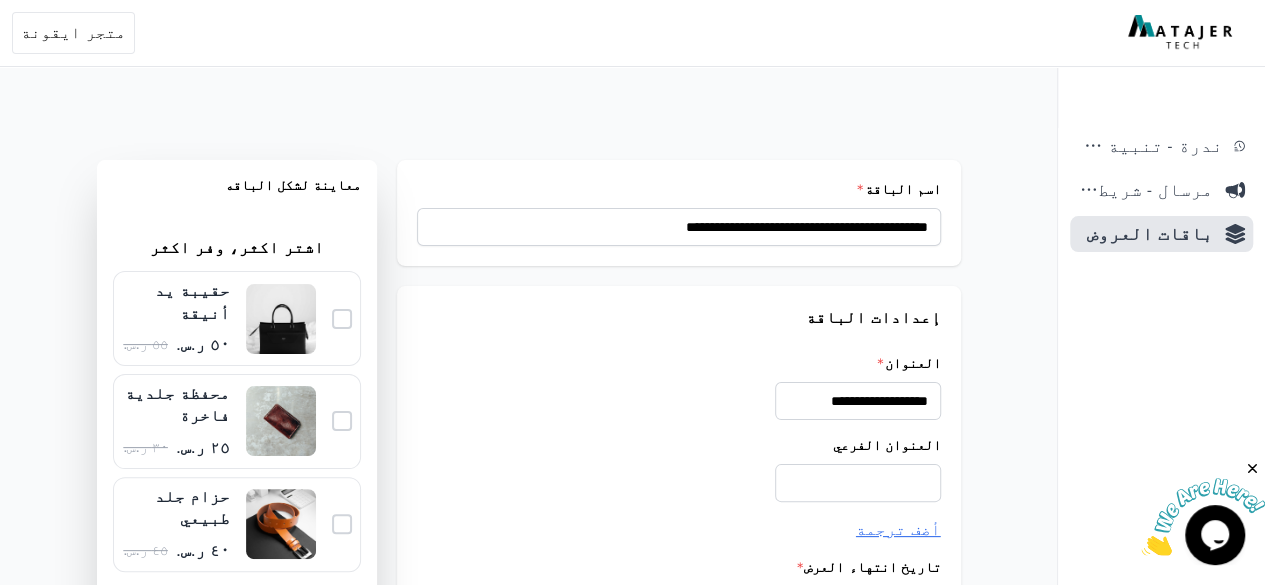 scroll, scrollTop: 200, scrollLeft: 0, axis: vertical 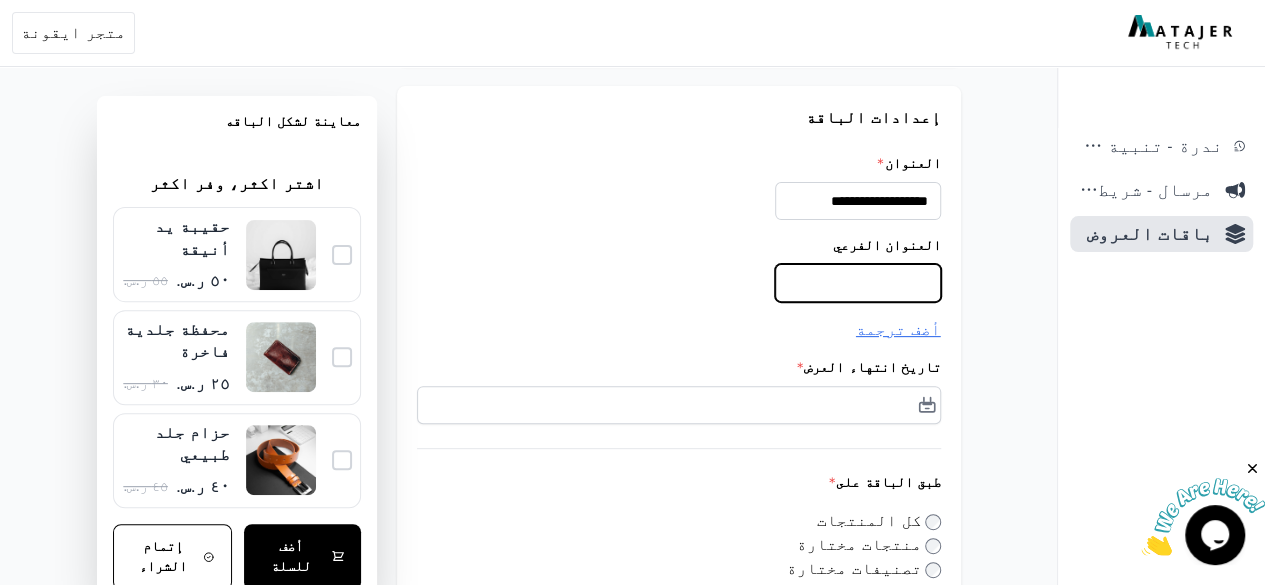 click on "العنوان الفرعي" at bounding box center [858, 283] 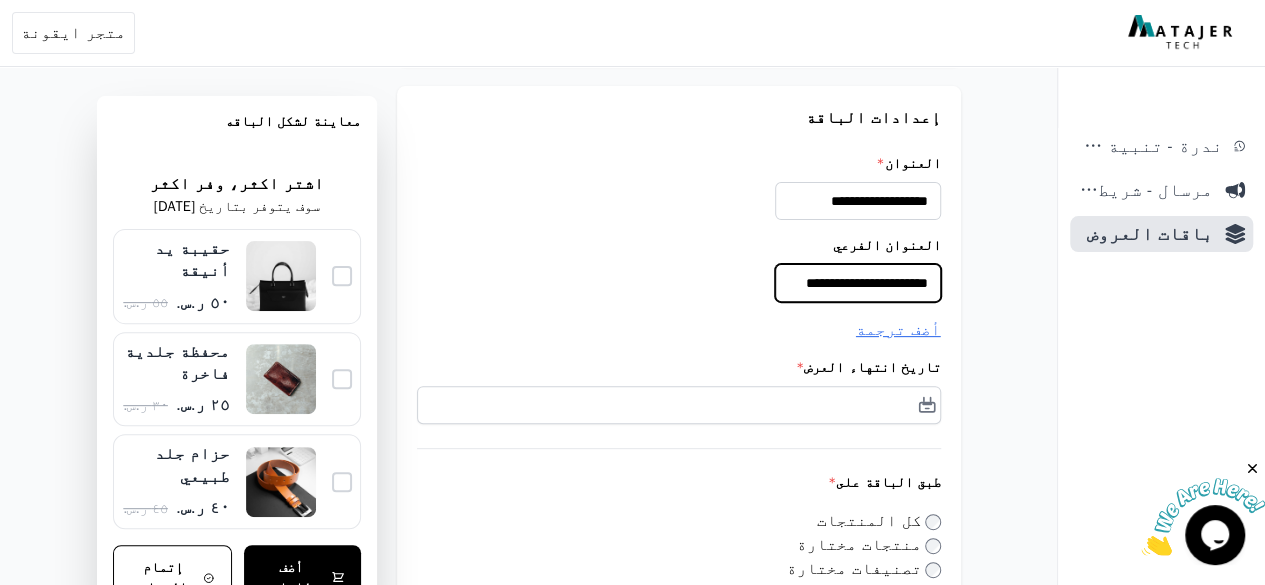 click on "**********" at bounding box center [858, 283] 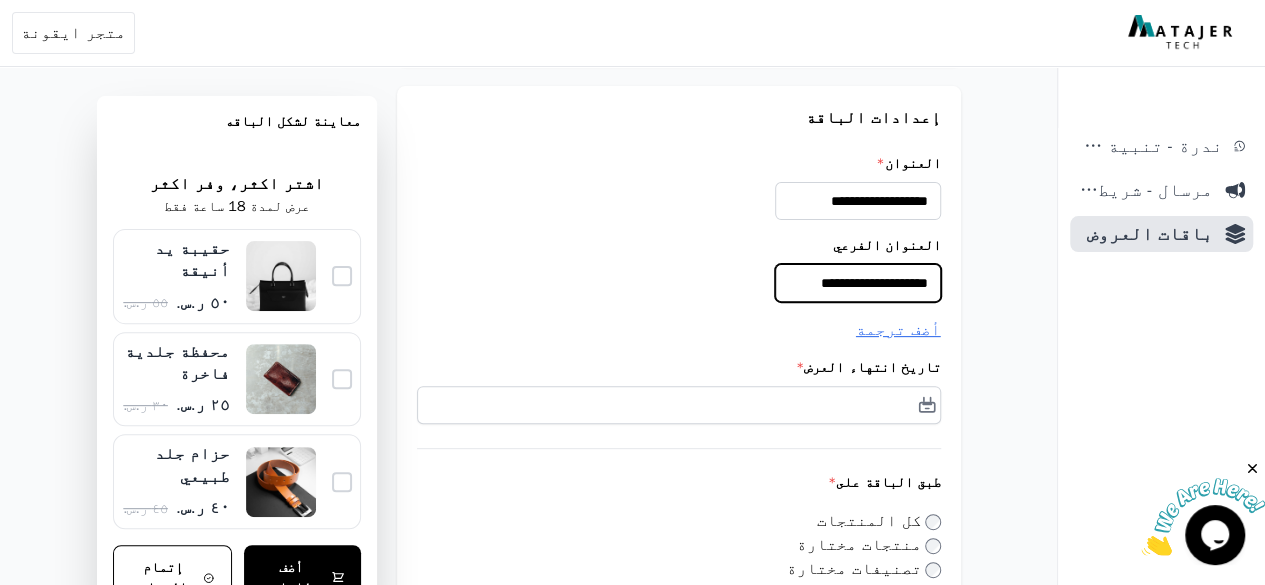type on "**********" 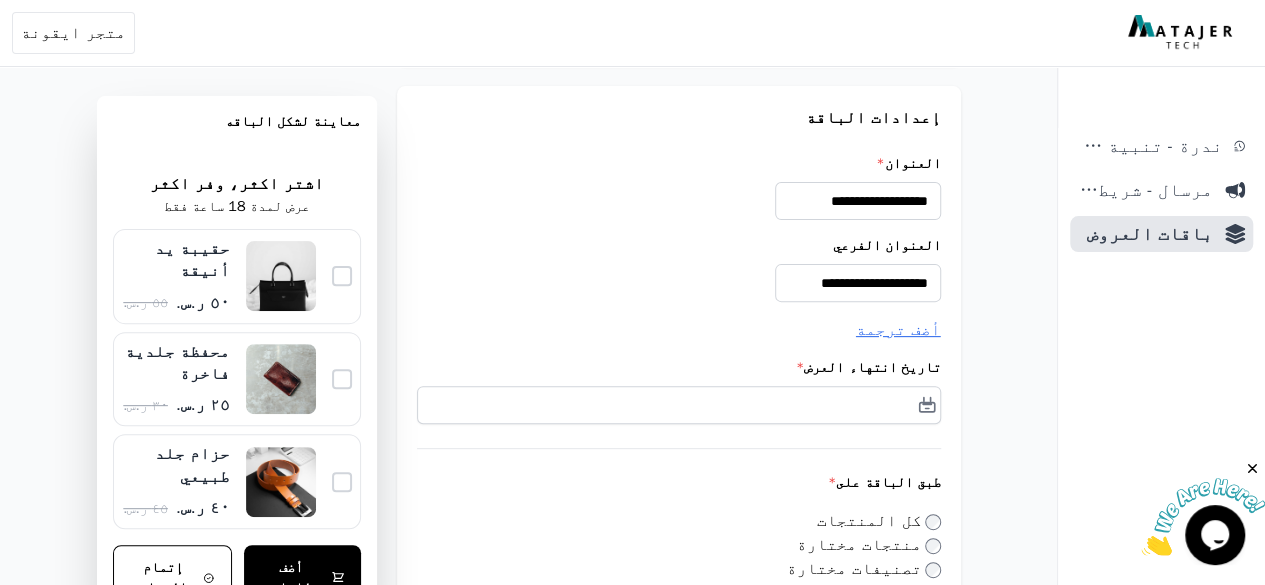 click on "تاريخ انتهاء العرض
*" at bounding box center [678, 368] 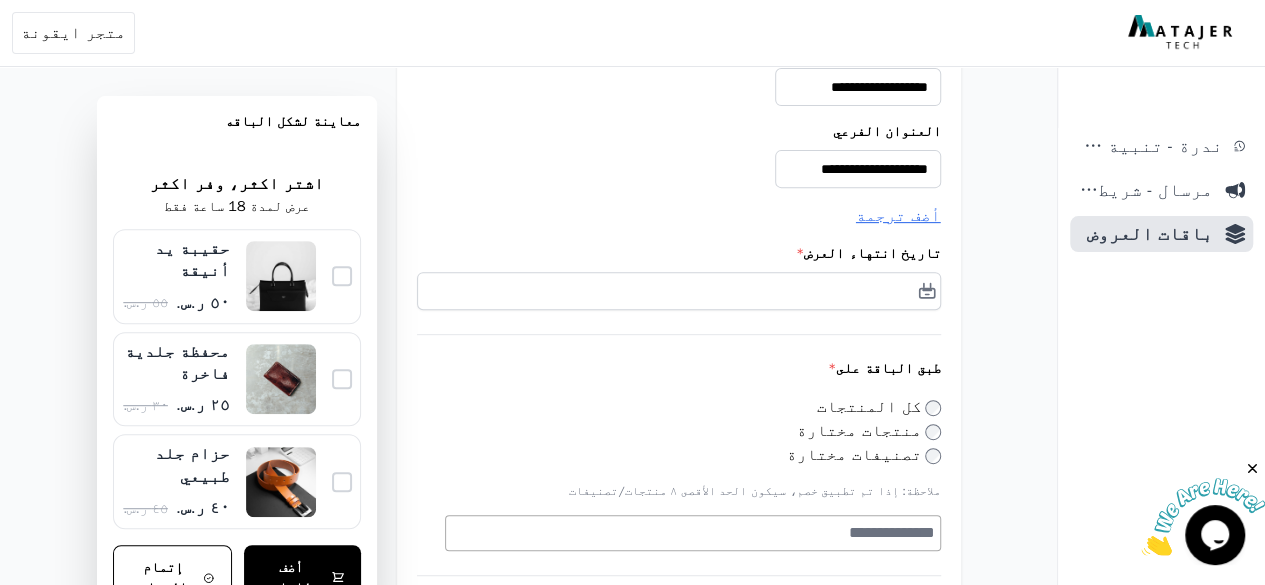 scroll, scrollTop: 400, scrollLeft: 0, axis: vertical 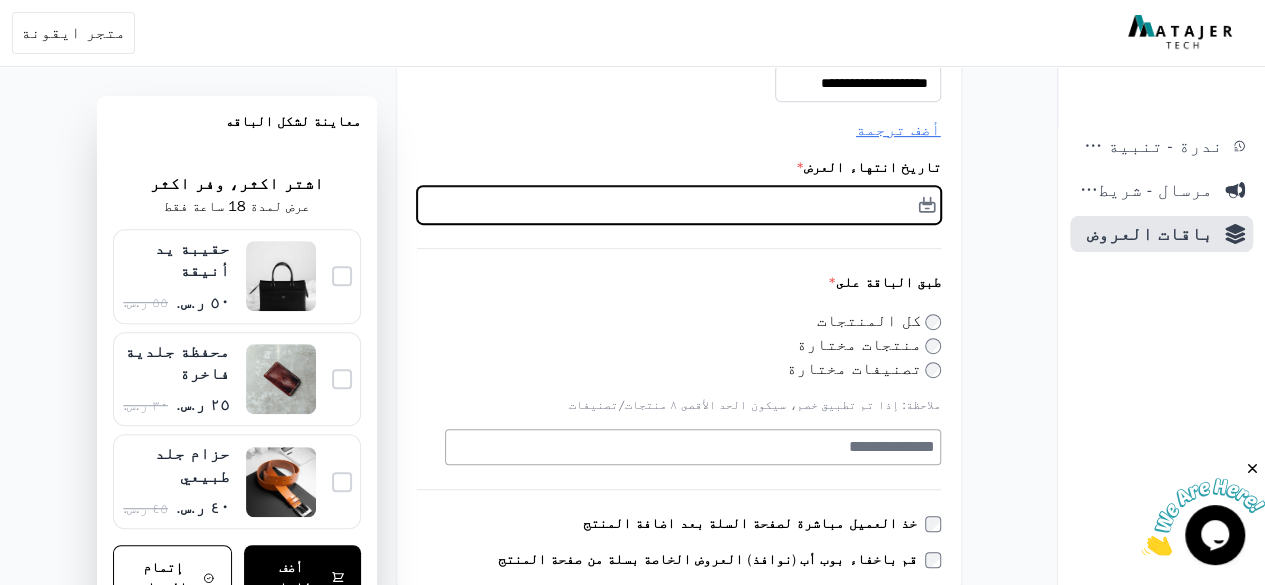 click at bounding box center (678, 205) 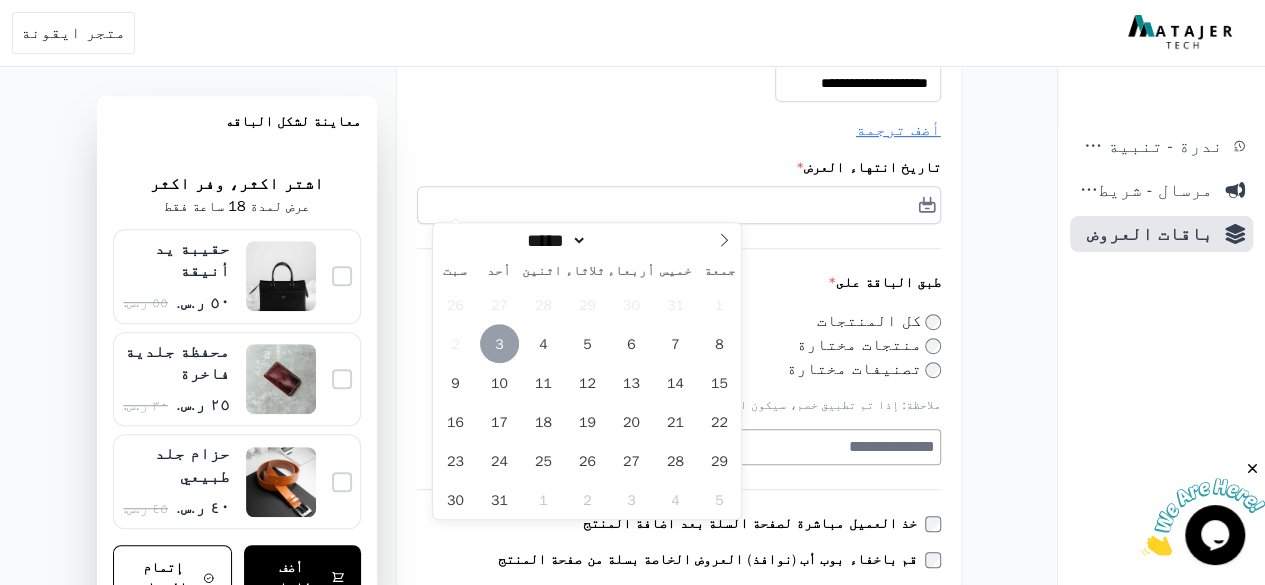 click on "3" at bounding box center [499, 343] 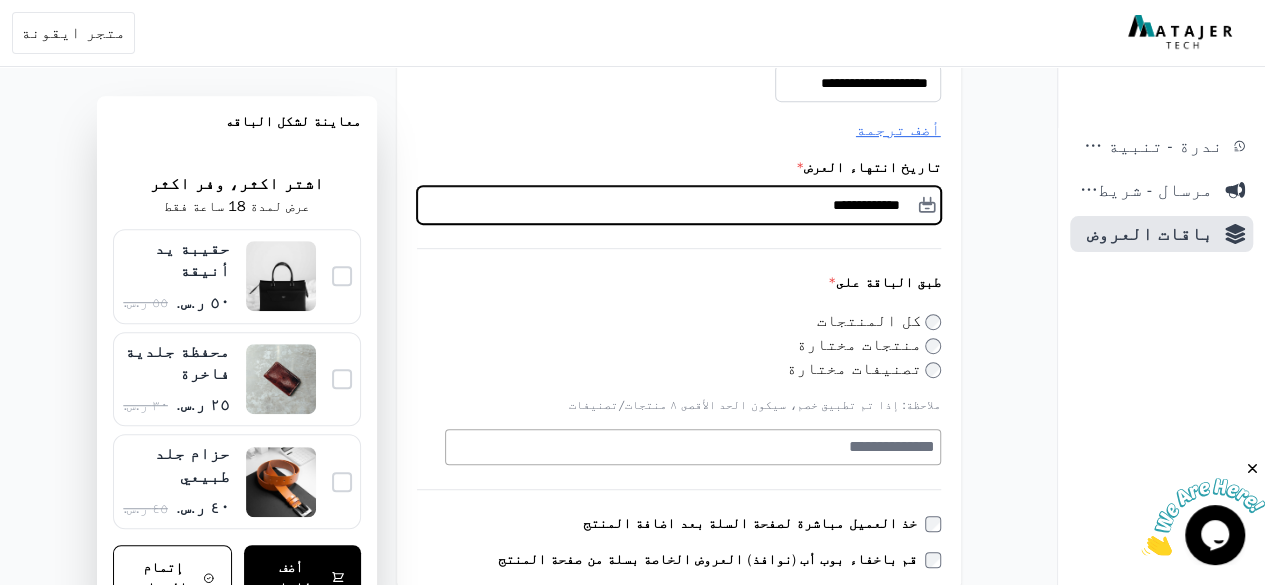 click on "**********" at bounding box center [678, 205] 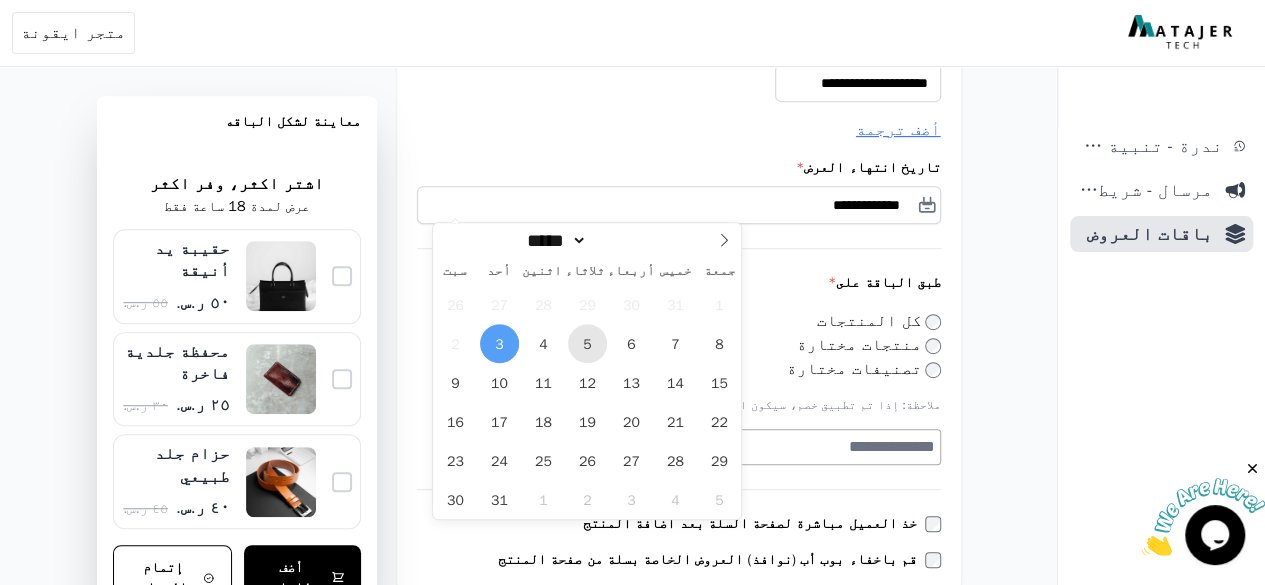 click on "5" at bounding box center [587, 343] 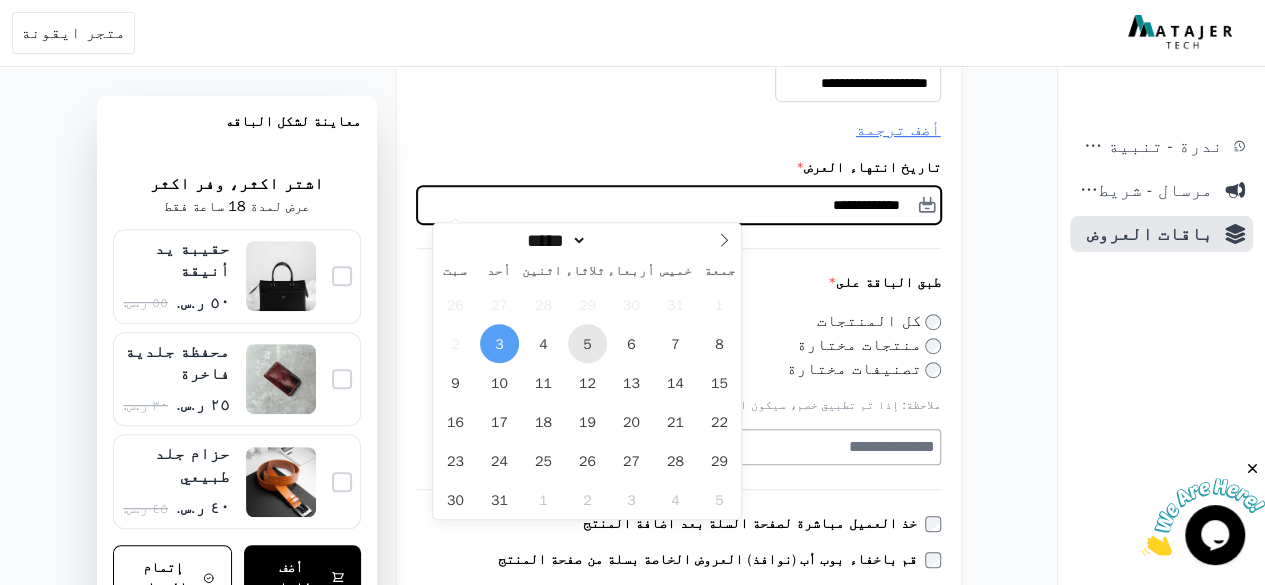 type on "**********" 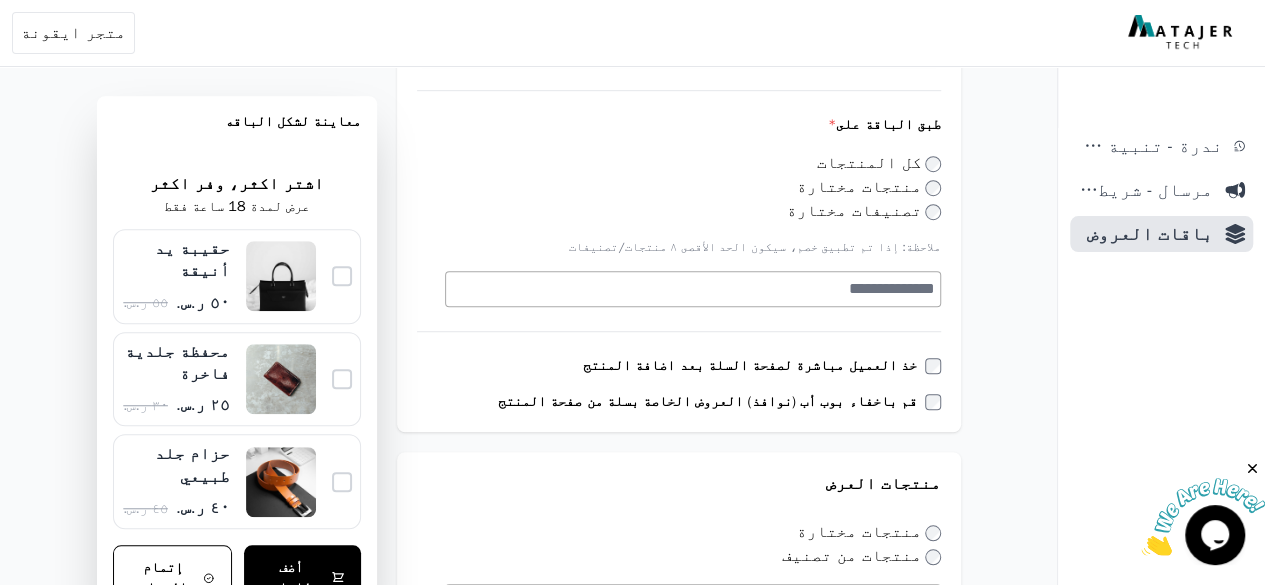 scroll, scrollTop: 600, scrollLeft: 0, axis: vertical 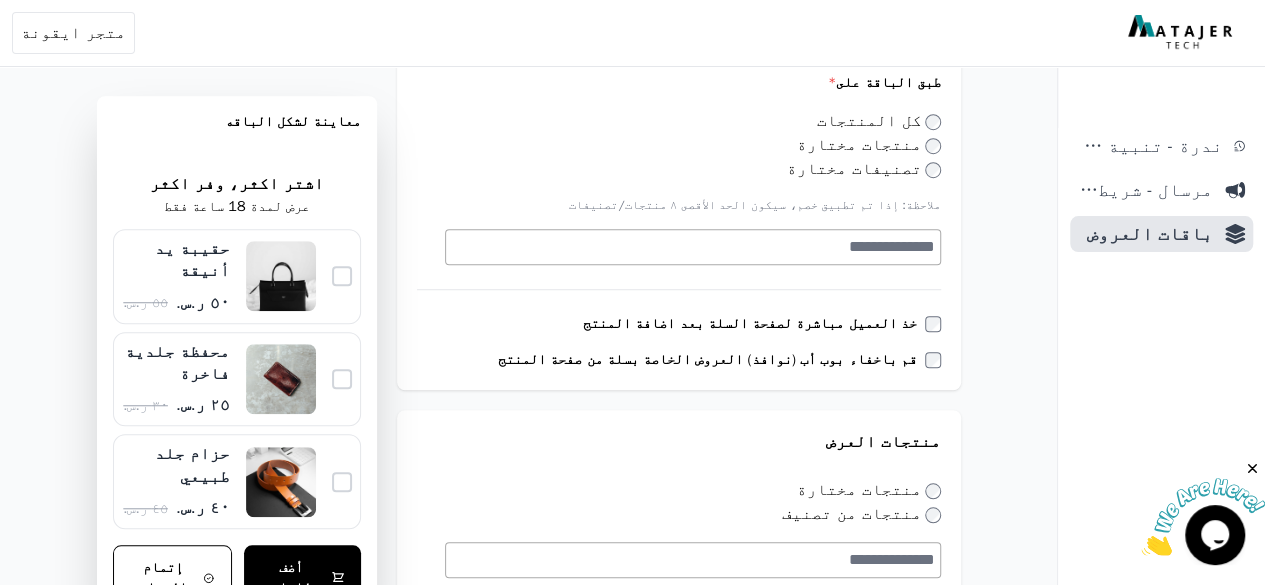 click at bounding box center [690, 247] 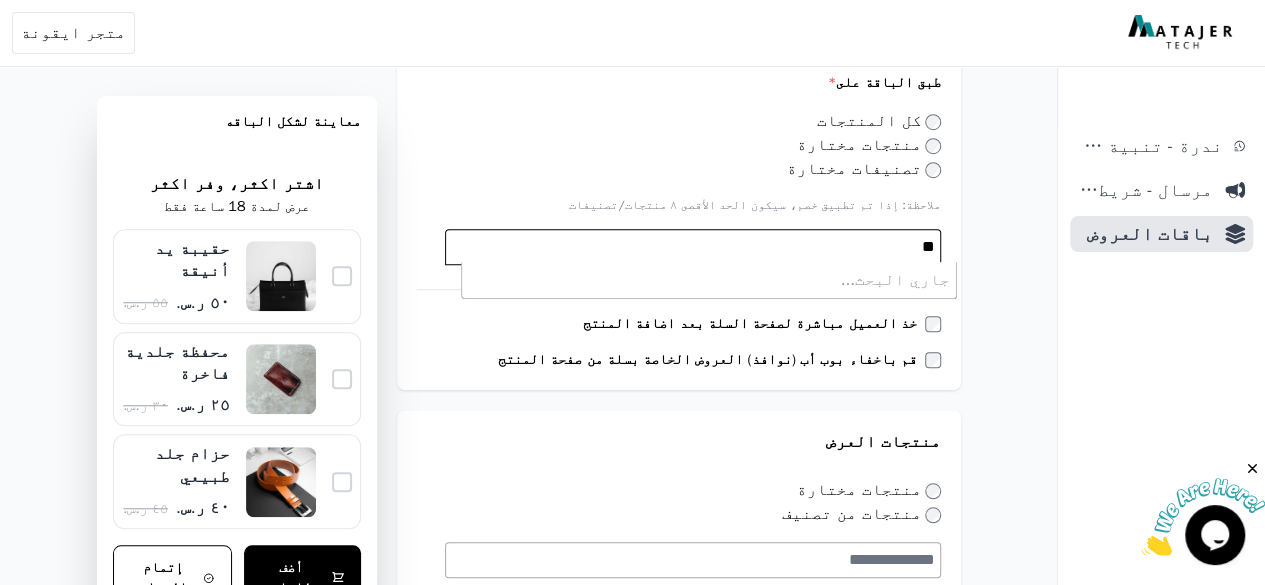 type on "*" 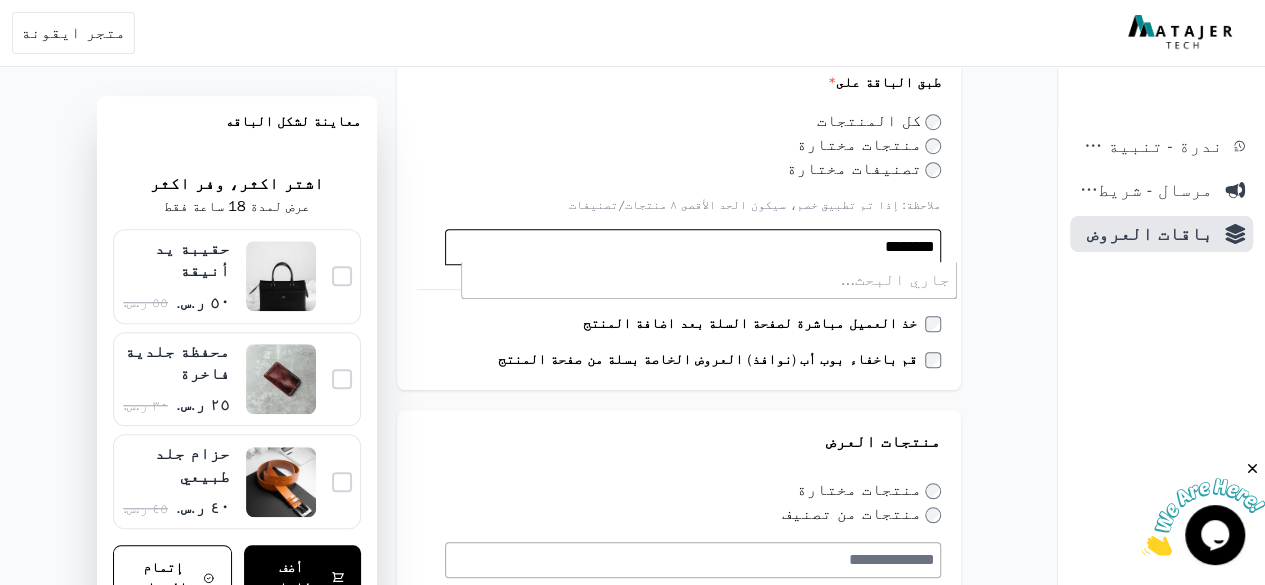 type on "********" 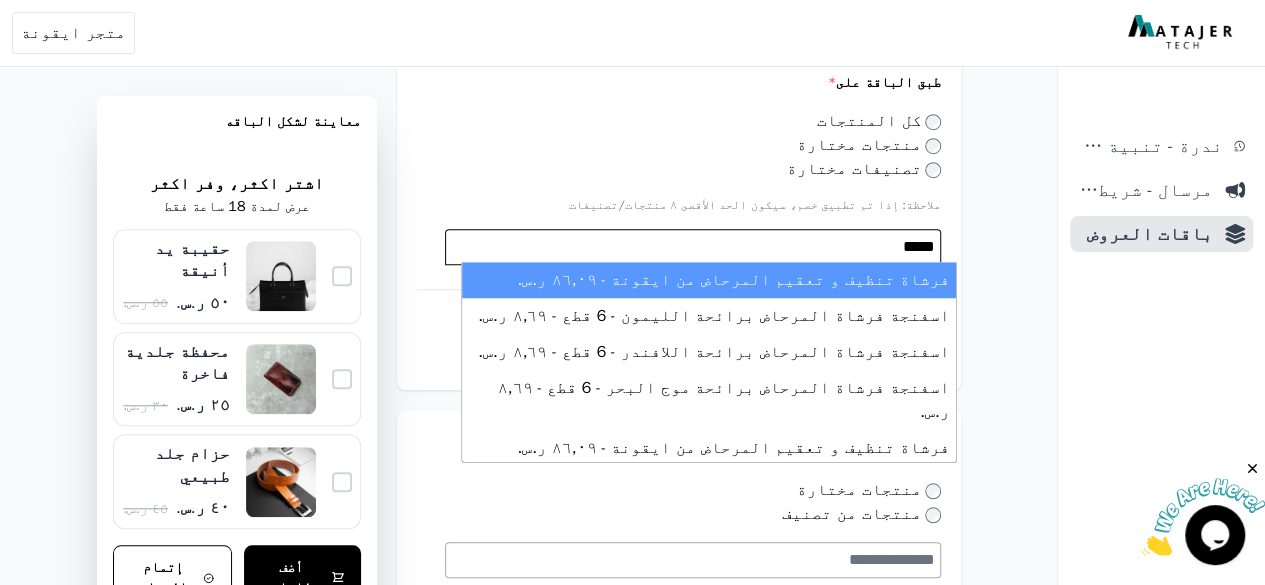 type on "*****" 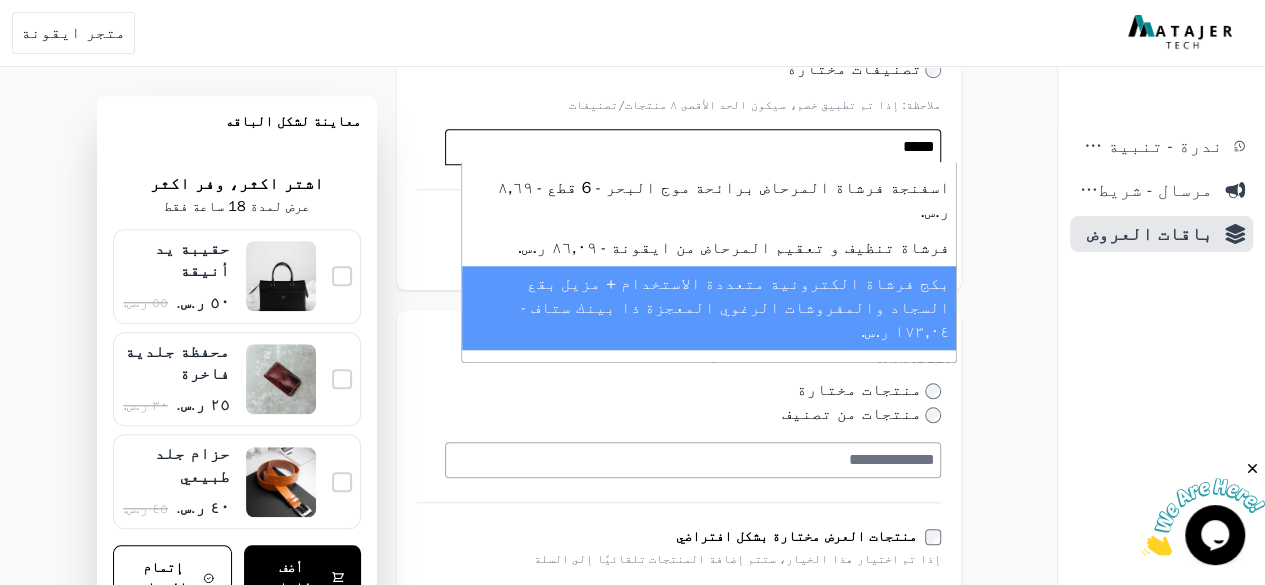 scroll, scrollTop: 0, scrollLeft: 0, axis: both 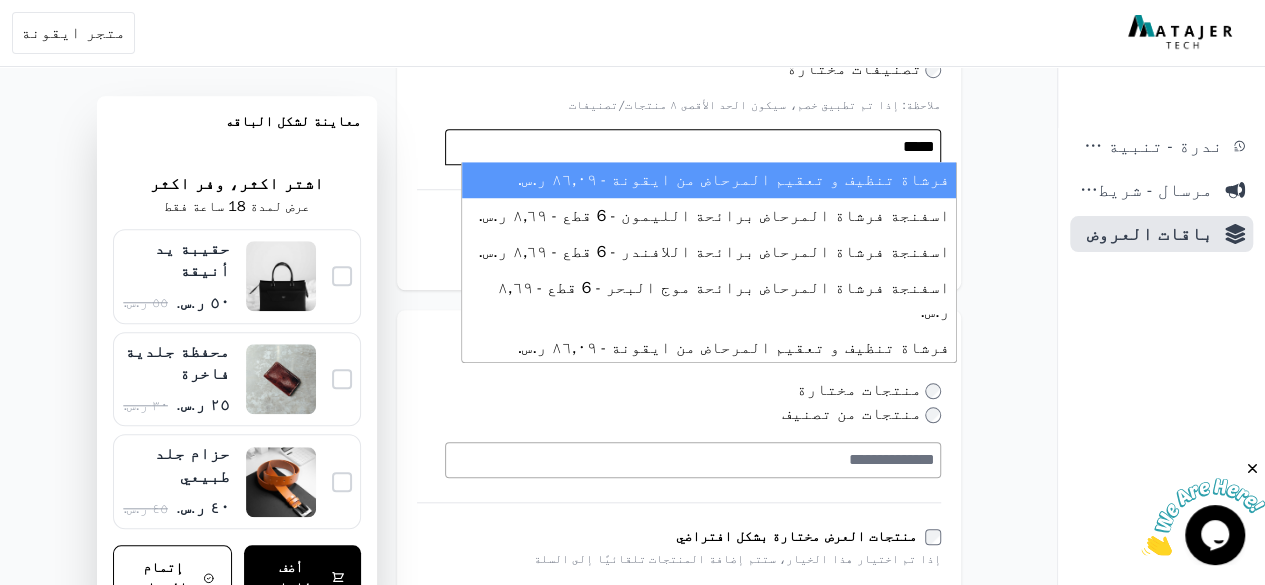 click on "فرشاة تنظيف و تعقيم المرحاض من ايقونة - ٨٦,۰٩ ر.س." at bounding box center [709, 180] 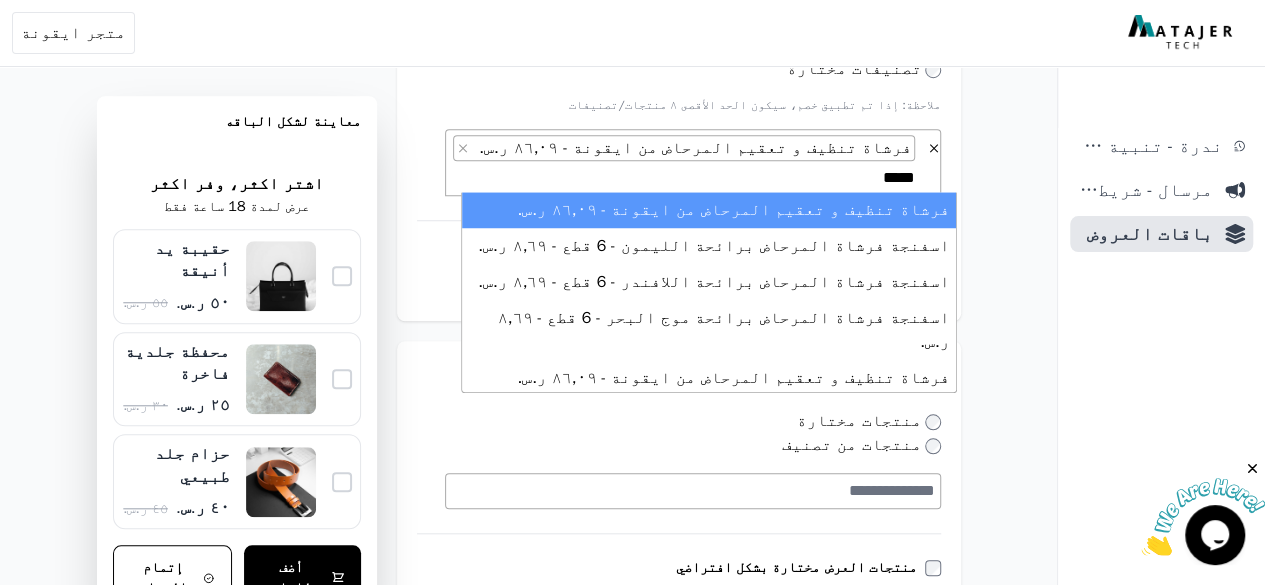 type 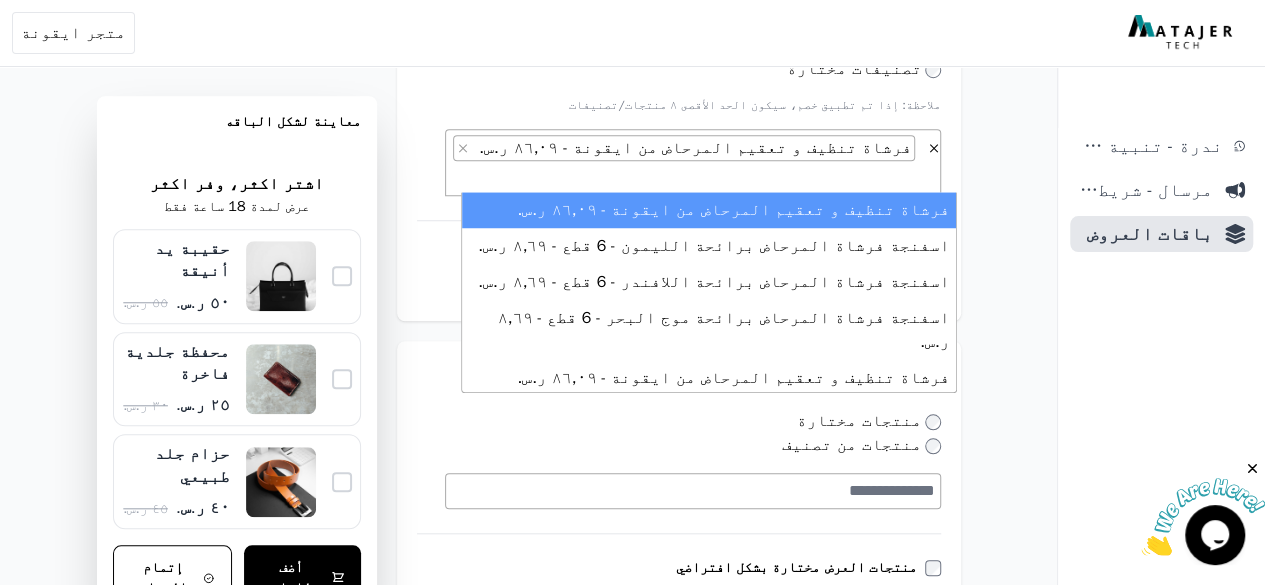 click on "**********" at bounding box center (529, 347) 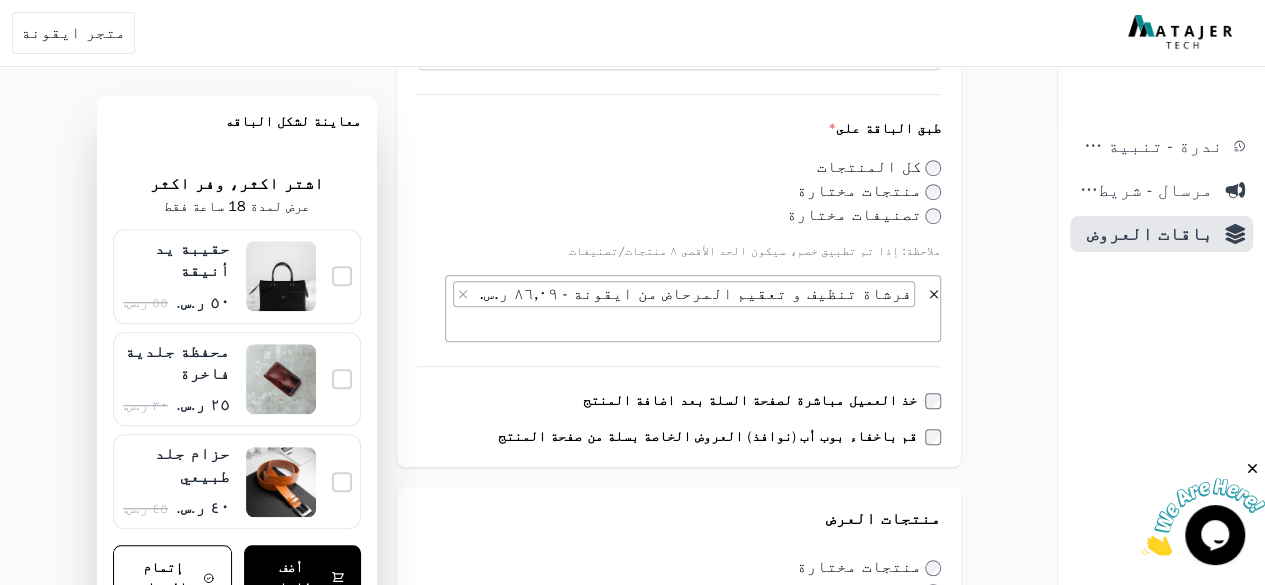 scroll, scrollTop: 600, scrollLeft: 0, axis: vertical 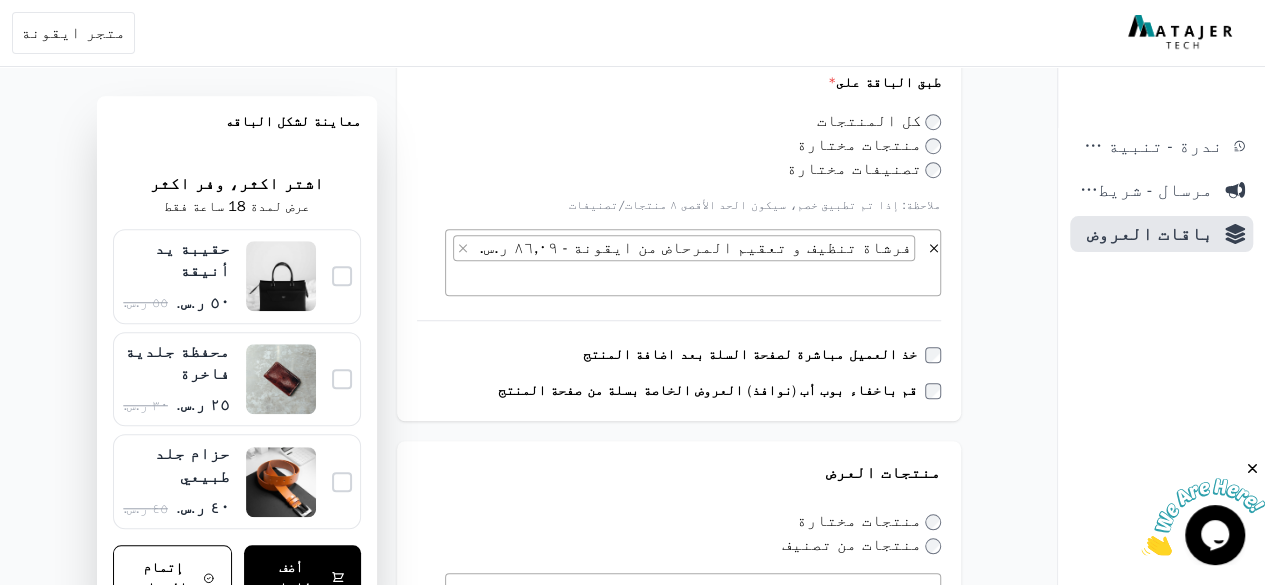 select 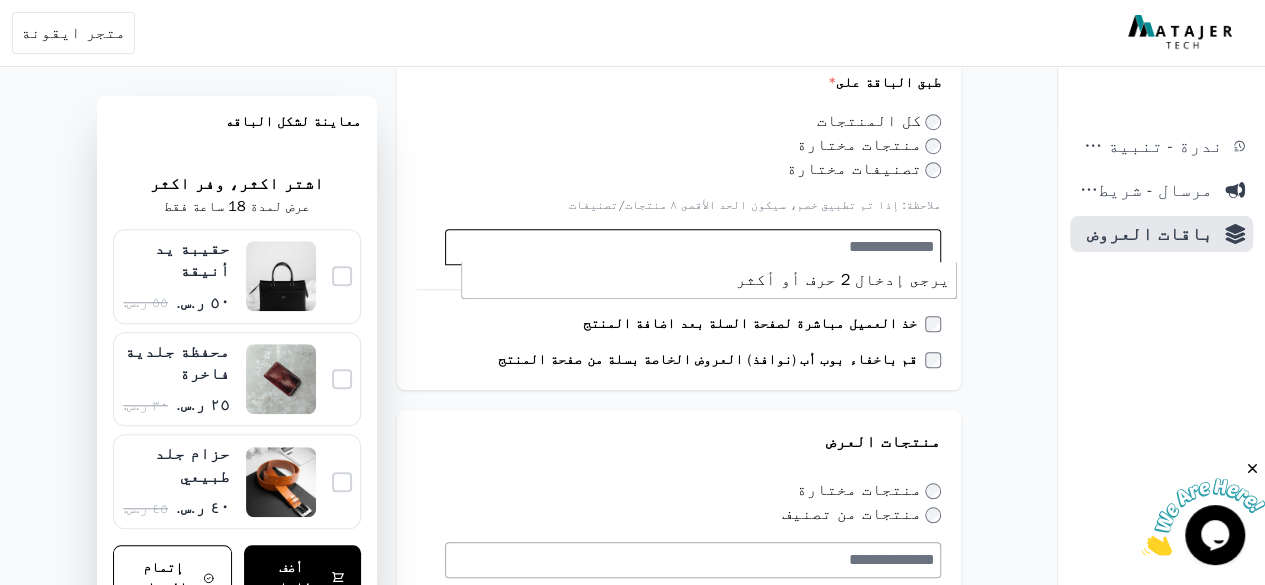 click at bounding box center (690, 247) 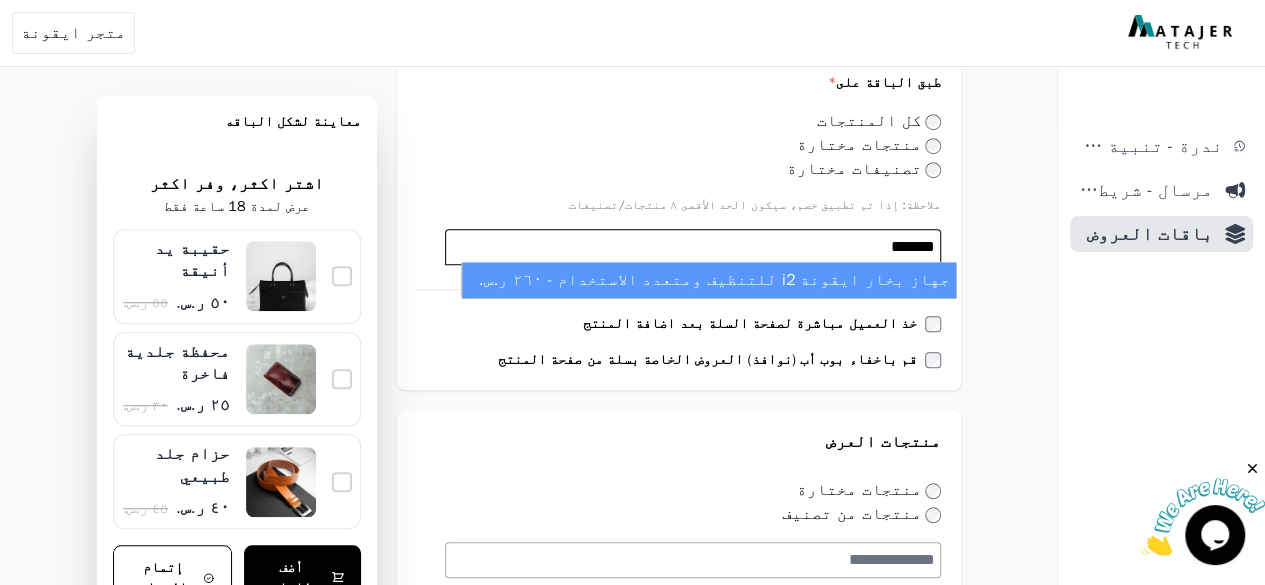 type on "*******" 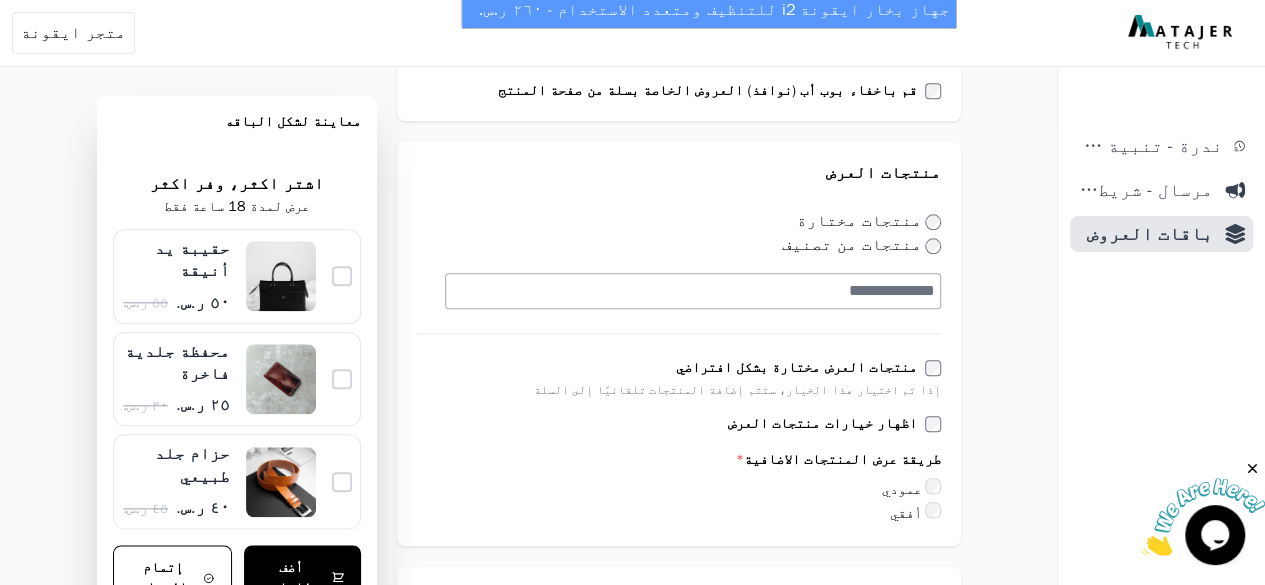 type 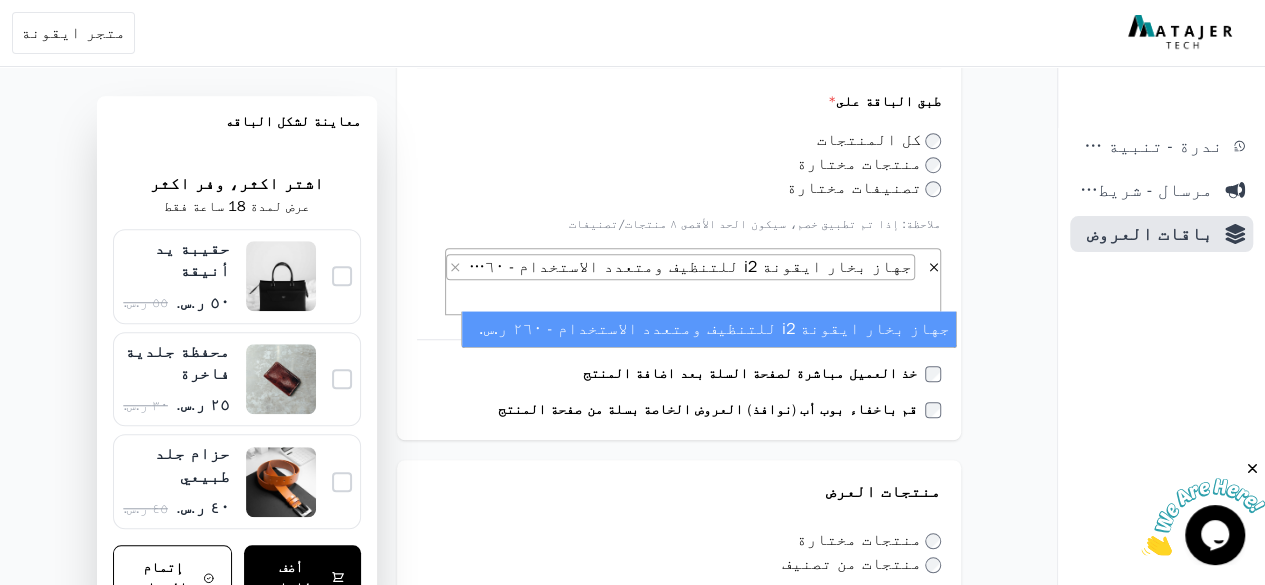 click on "**********" at bounding box center (678, 466) 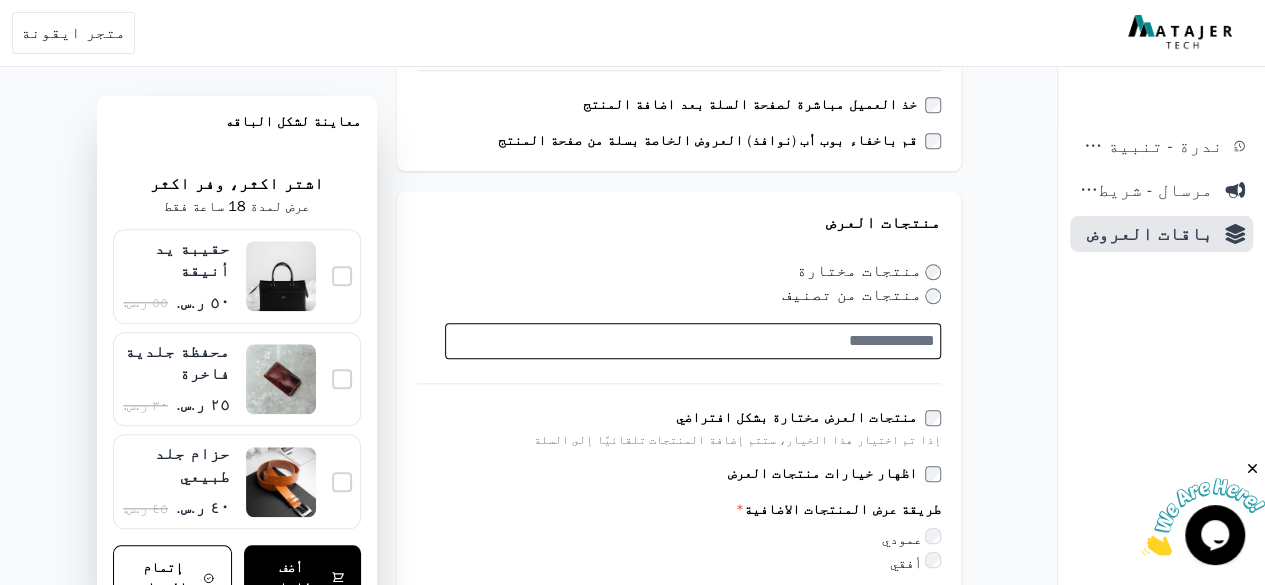 scroll, scrollTop: 881, scrollLeft: 0, axis: vertical 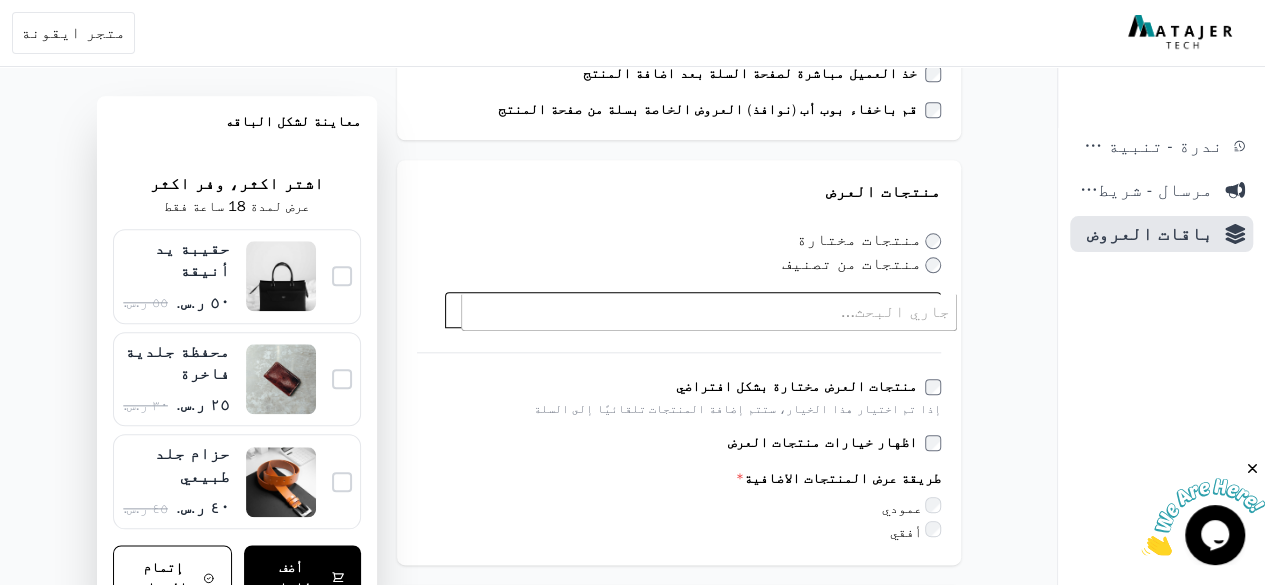type on "*" 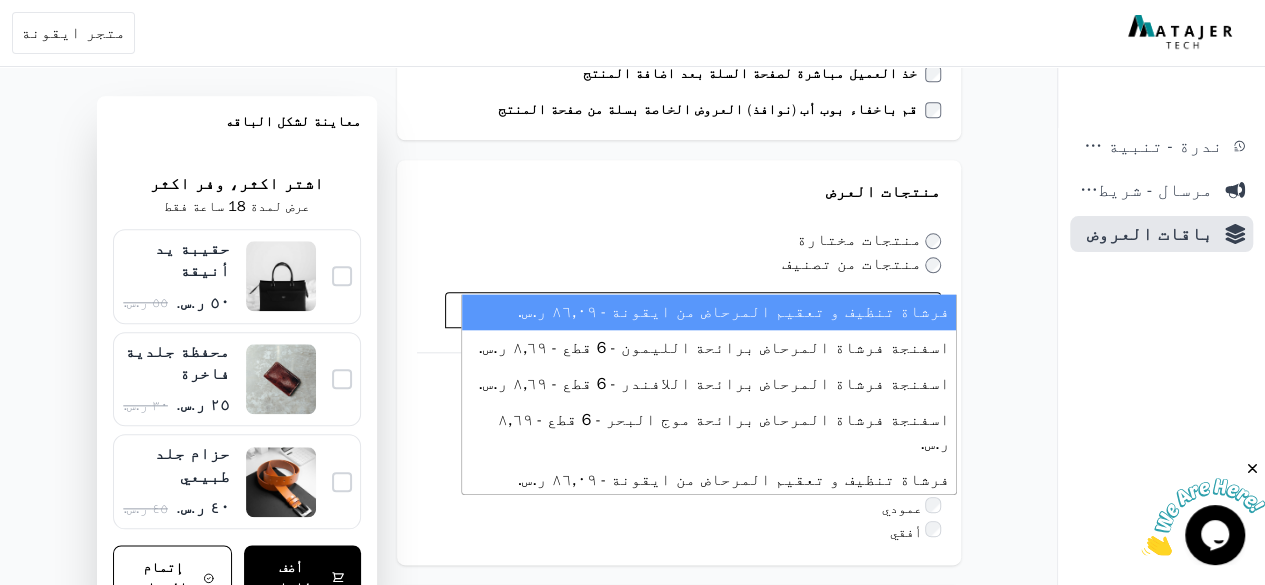 type on "*****" 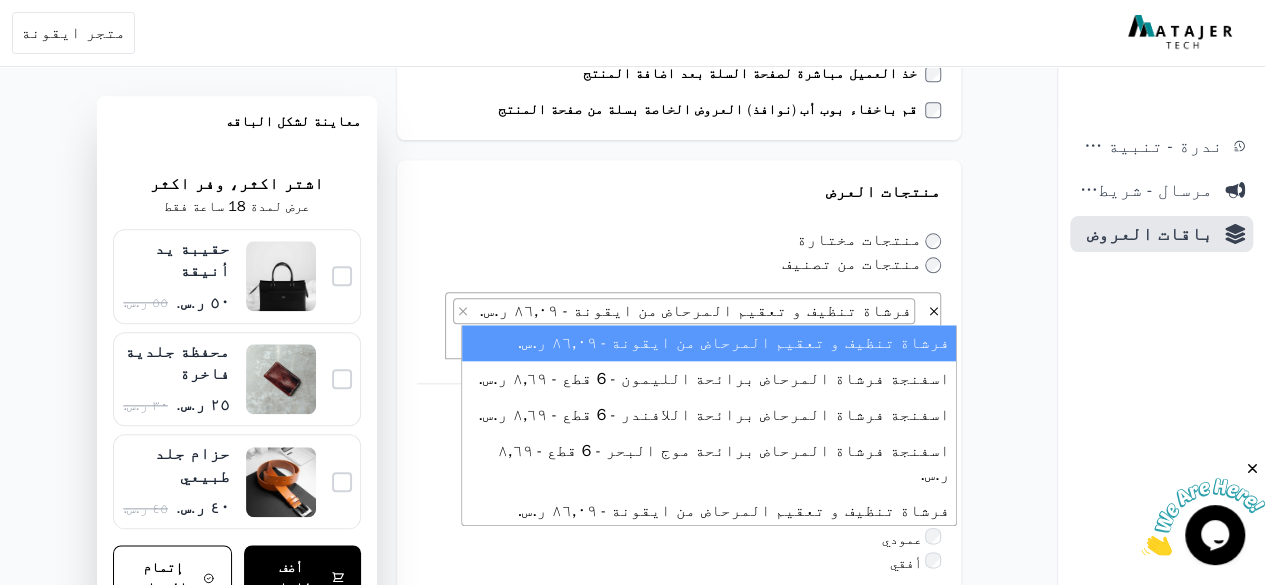 type 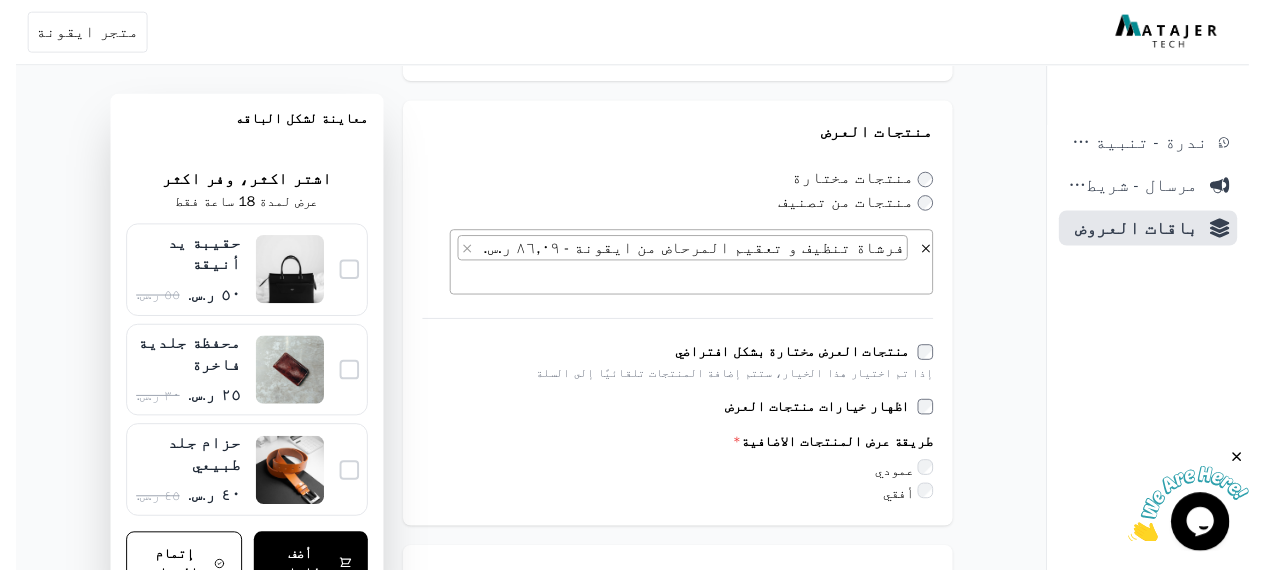 scroll, scrollTop: 981, scrollLeft: 0, axis: vertical 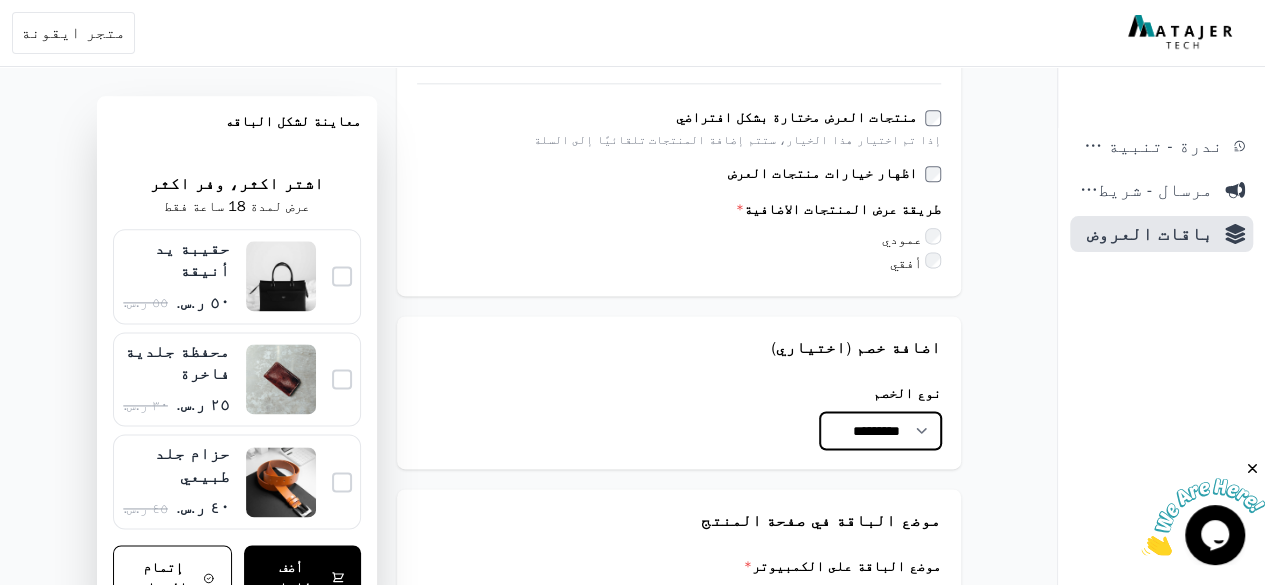 click on "*********
*********
*****" at bounding box center (880, 430) 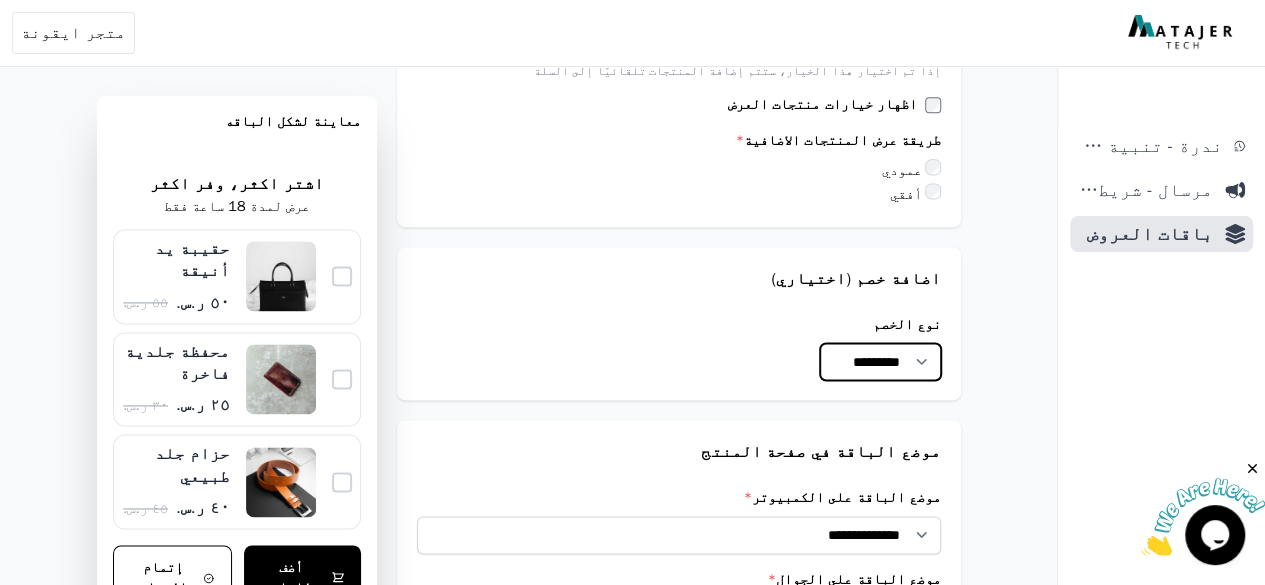 scroll, scrollTop: 1281, scrollLeft: 0, axis: vertical 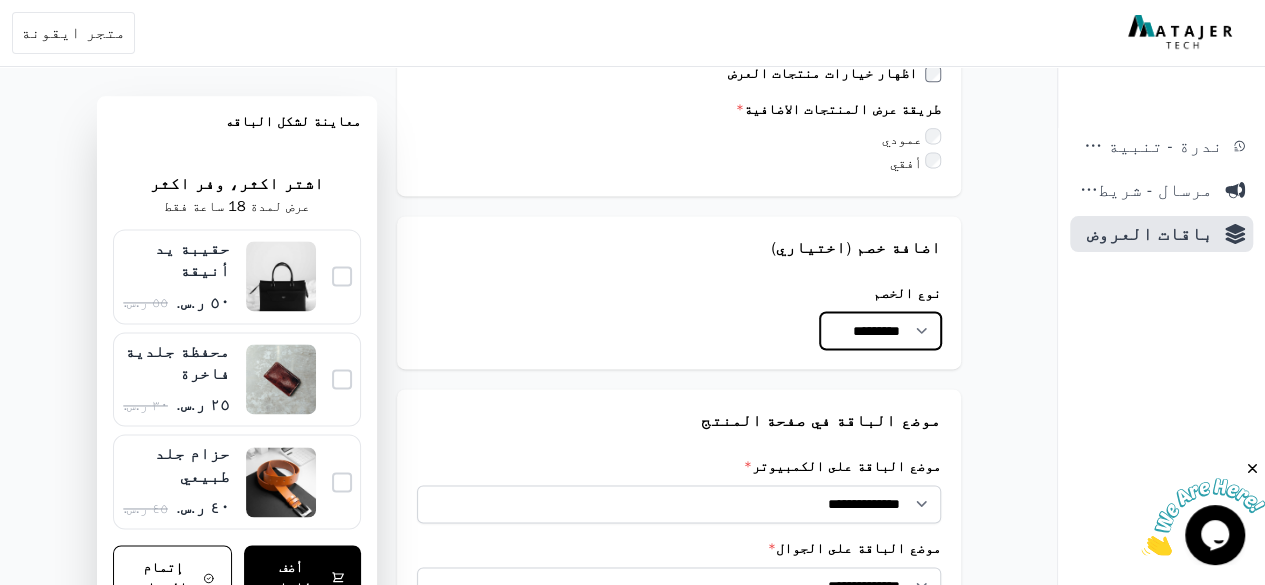 click on "*********
*********
*****" at bounding box center (880, 330) 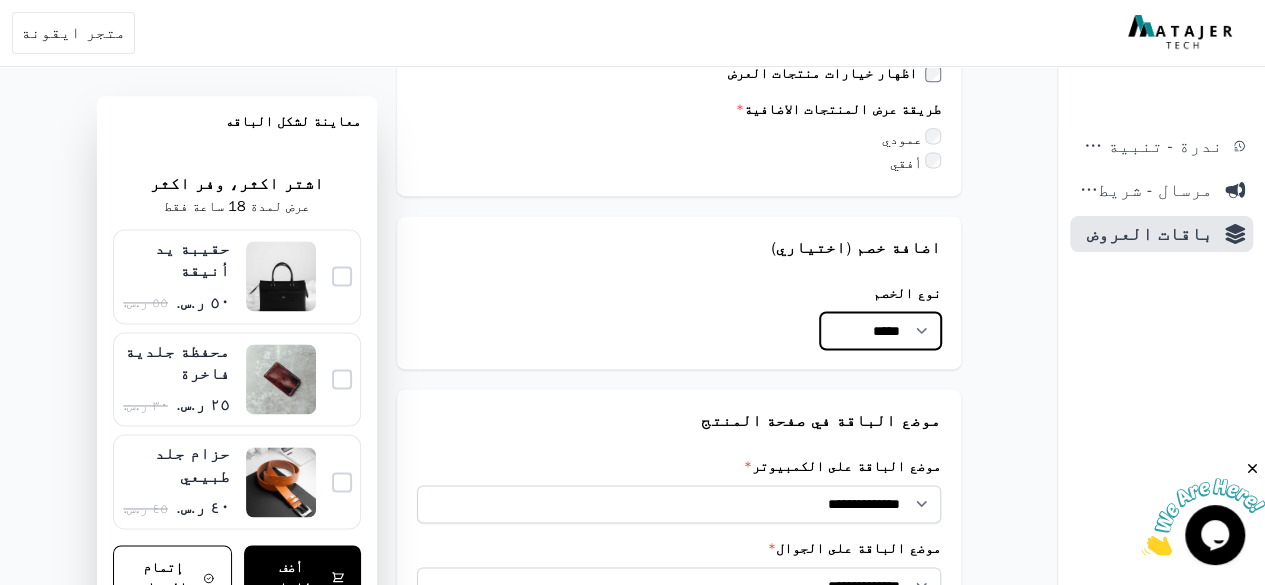 click on "*********
*********
*****" at bounding box center (880, 330) 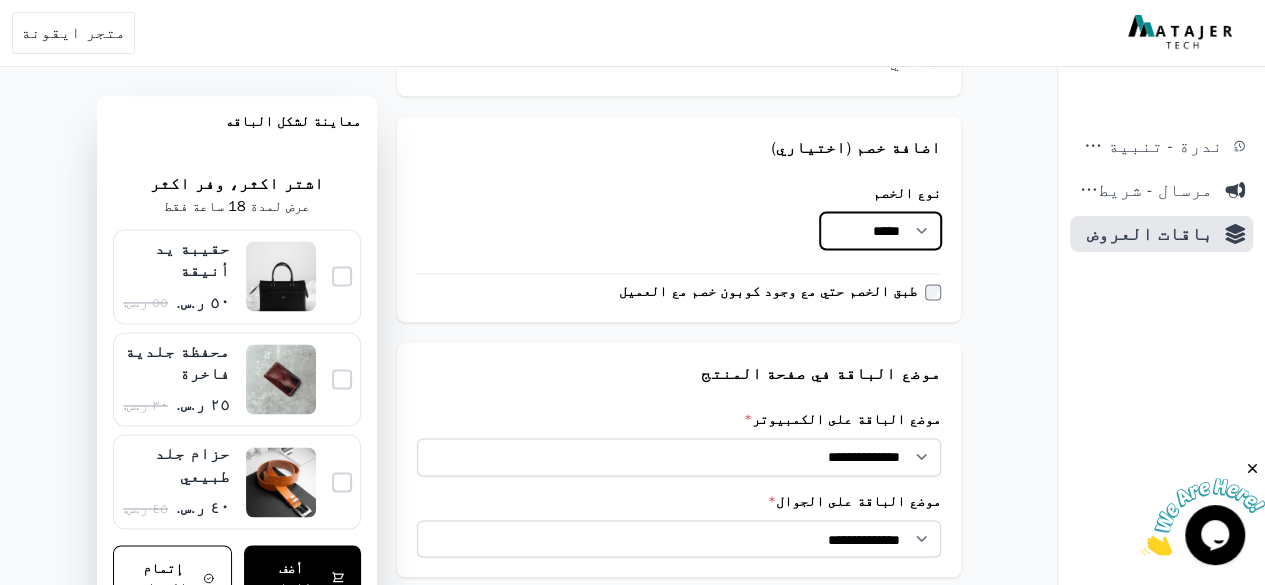 scroll, scrollTop: 1481, scrollLeft: 0, axis: vertical 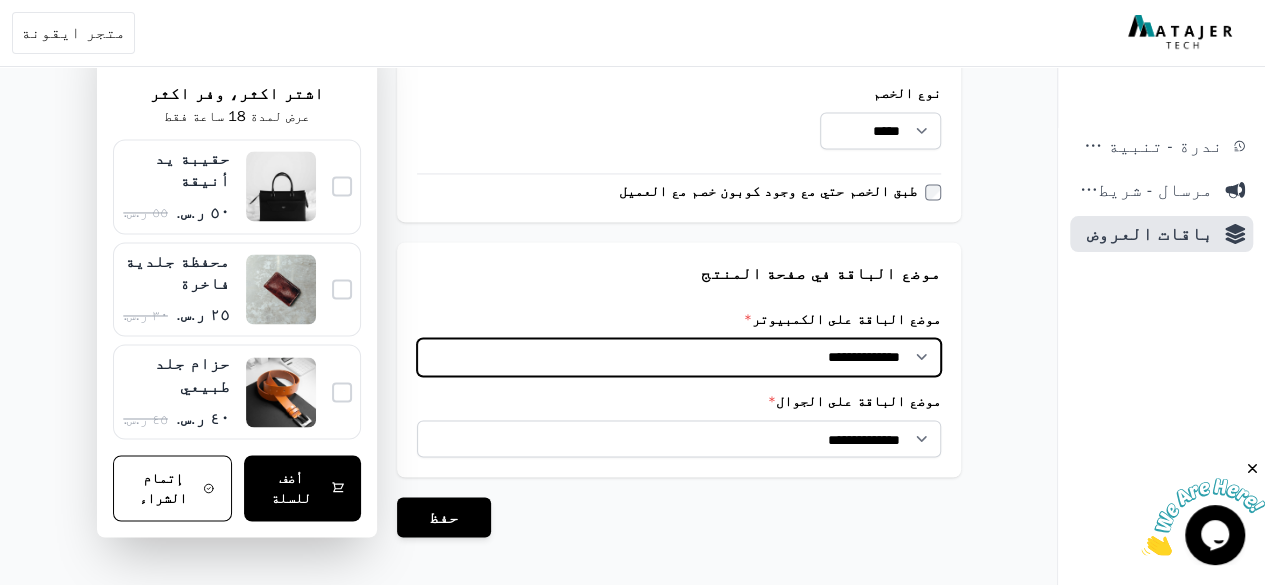 click on "**********" at bounding box center [678, 356] 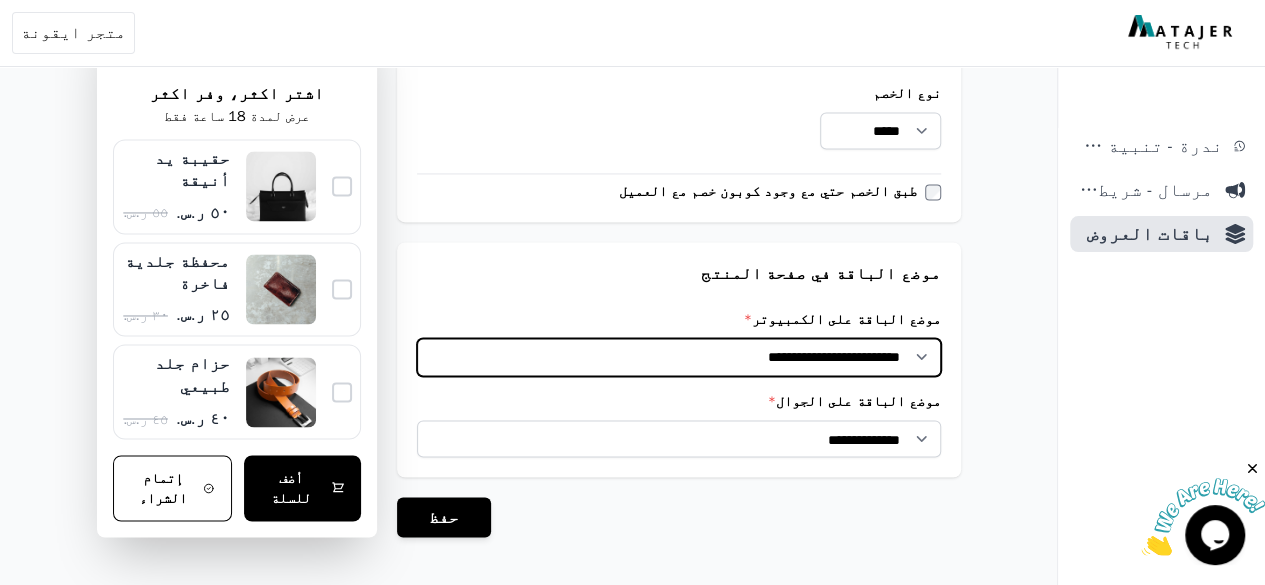 click on "**********" at bounding box center (678, 356) 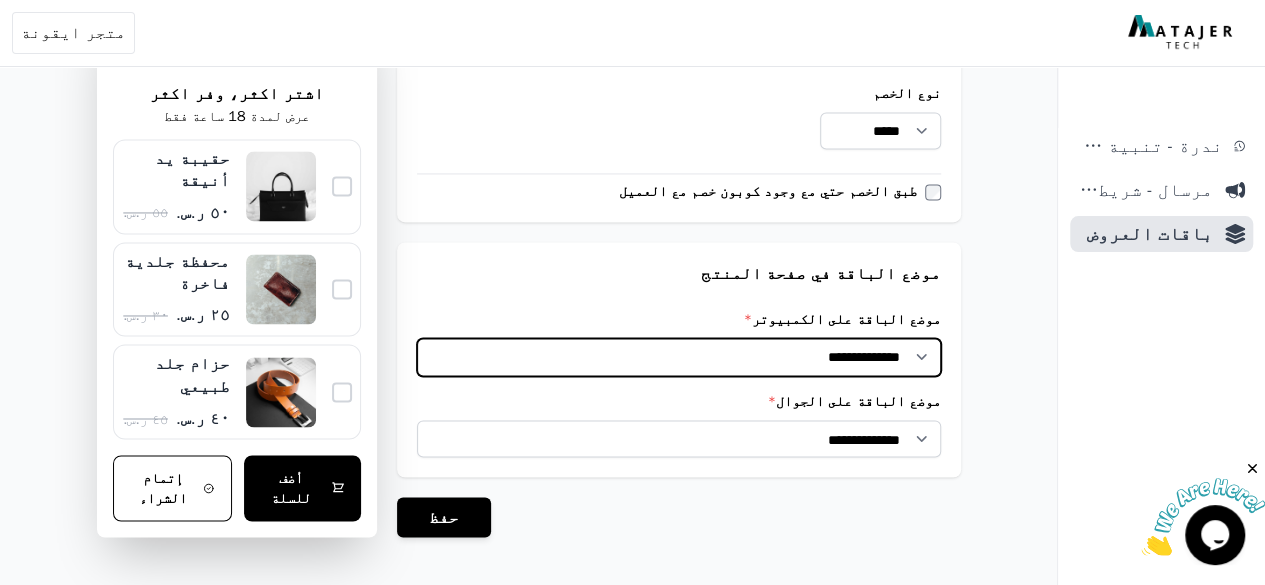click on "**********" at bounding box center (678, 356) 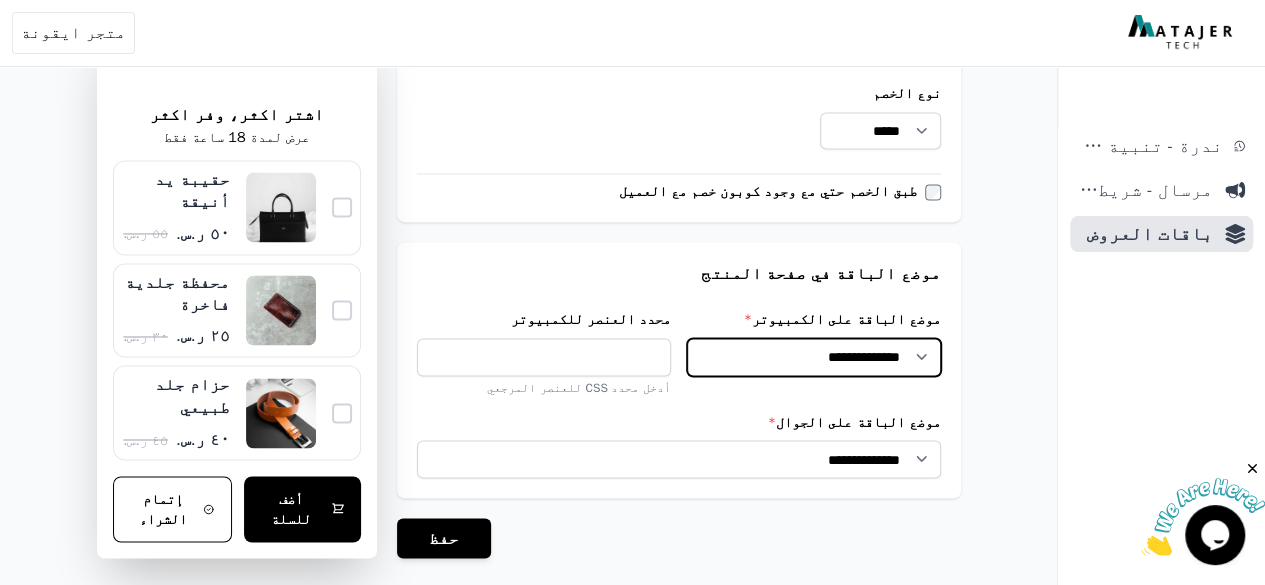 click on "**********" at bounding box center [814, 356] 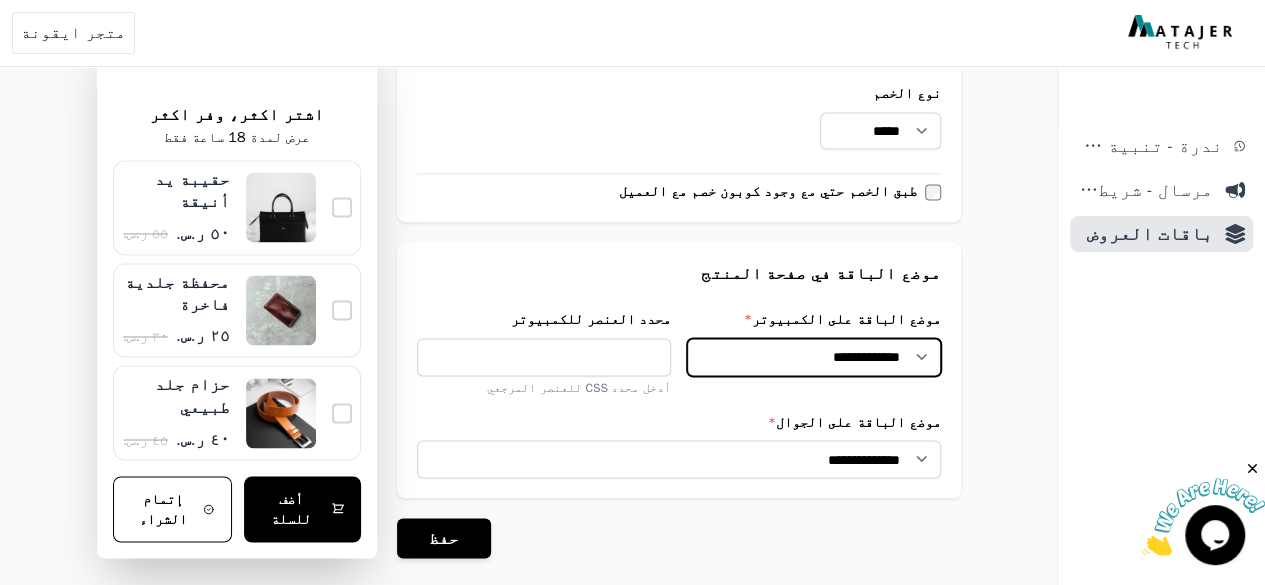 click on "**********" at bounding box center [814, 356] 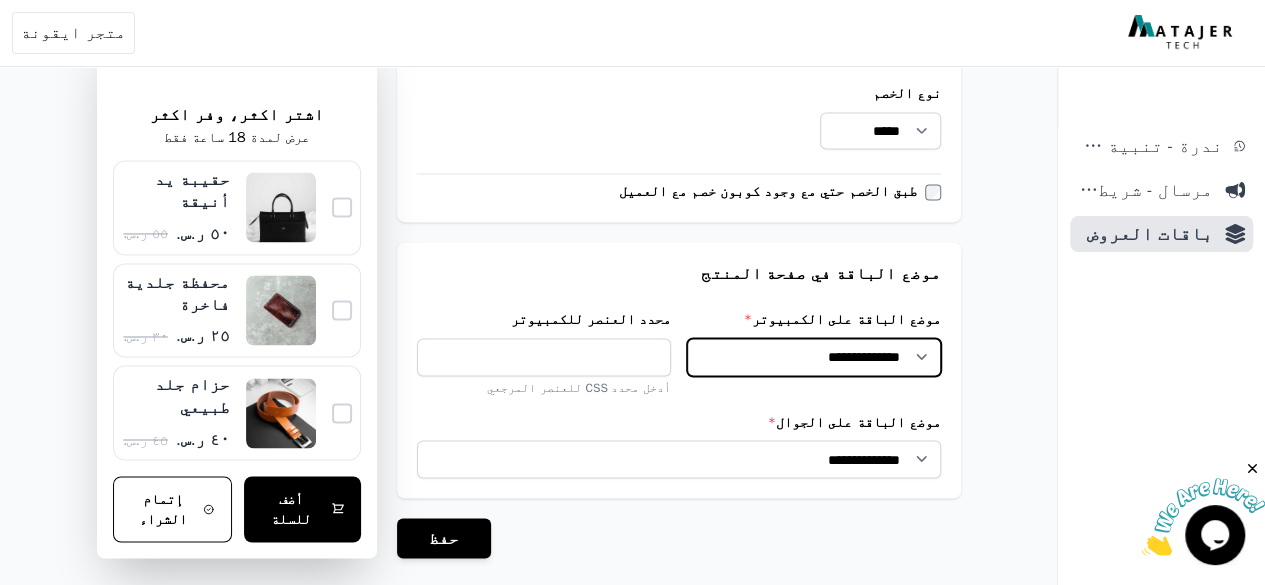 click on "**********" at bounding box center (814, 356) 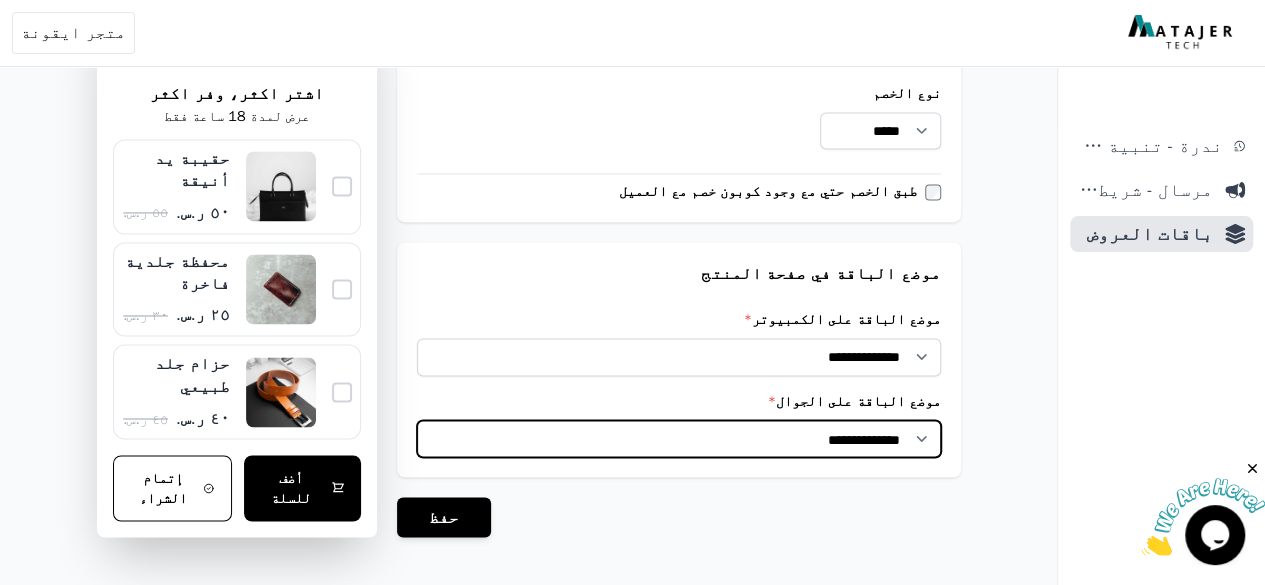 click on "**********" at bounding box center (678, 438) 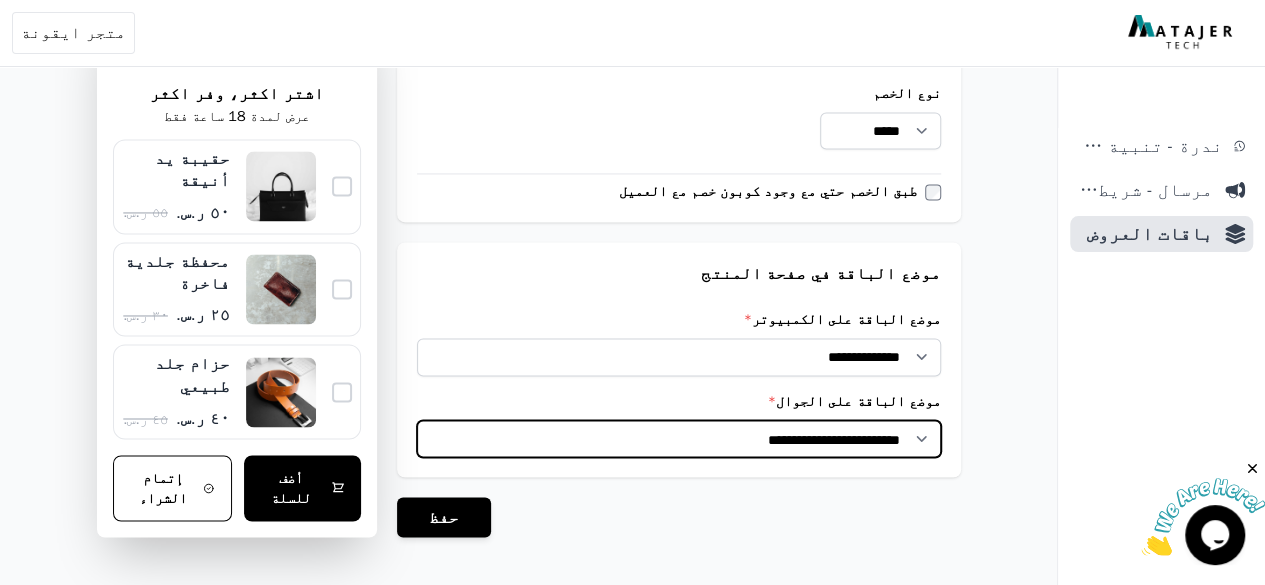 click on "**********" at bounding box center [678, 438] 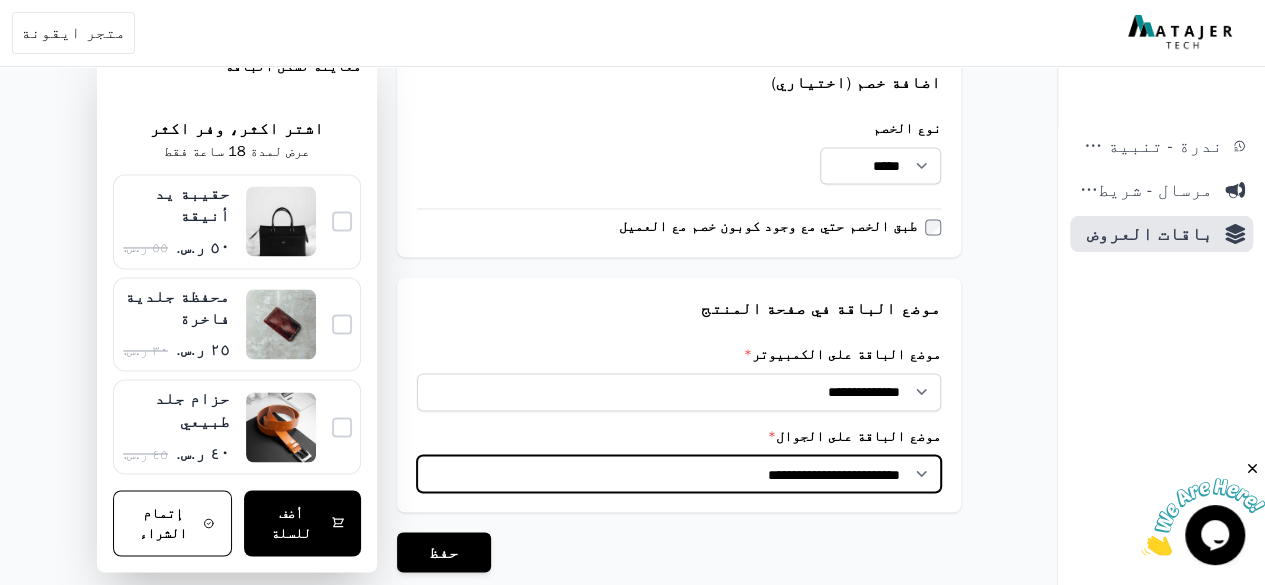 scroll, scrollTop: 1490, scrollLeft: 0, axis: vertical 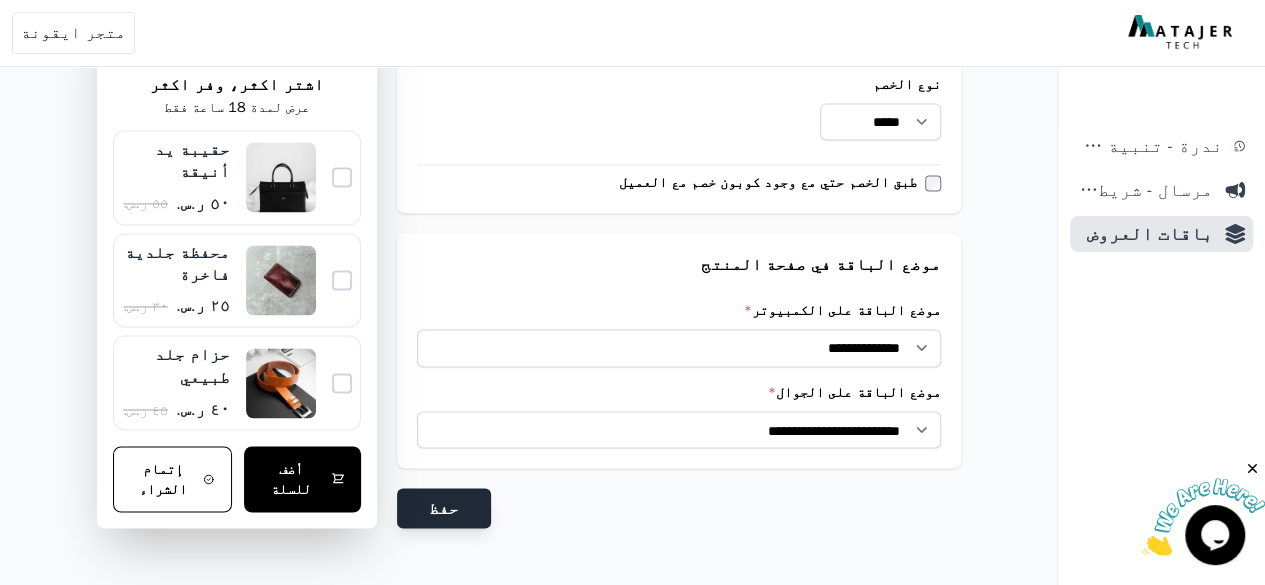 click on "حفظ" at bounding box center (444, 508) 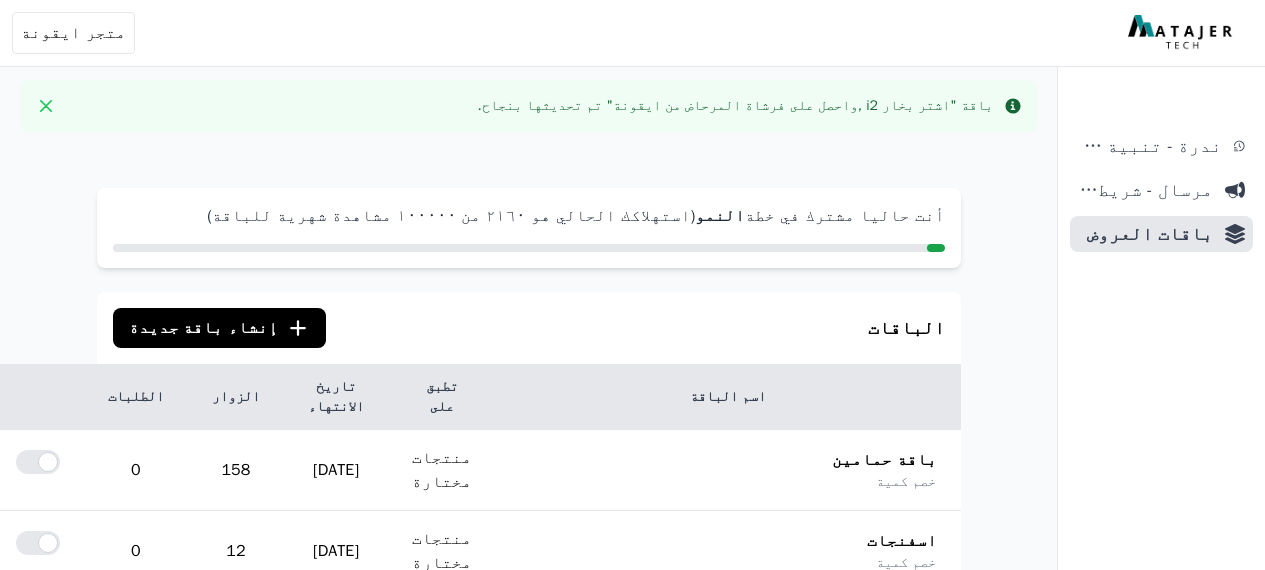 scroll, scrollTop: 0, scrollLeft: 0, axis: both 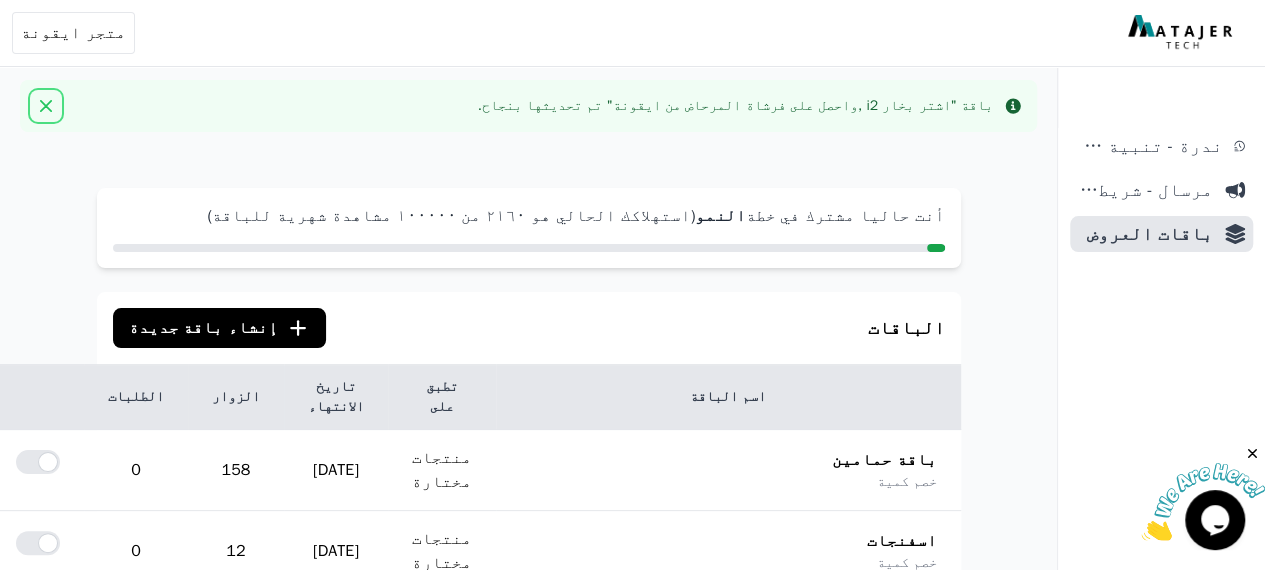 click 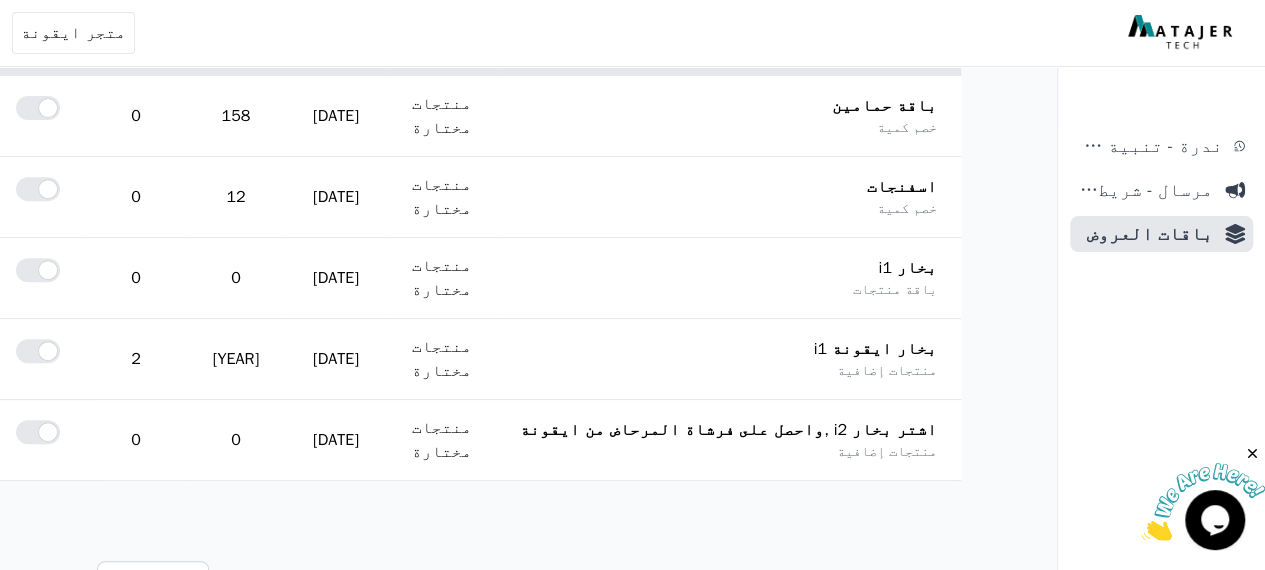 scroll, scrollTop: 400, scrollLeft: 0, axis: vertical 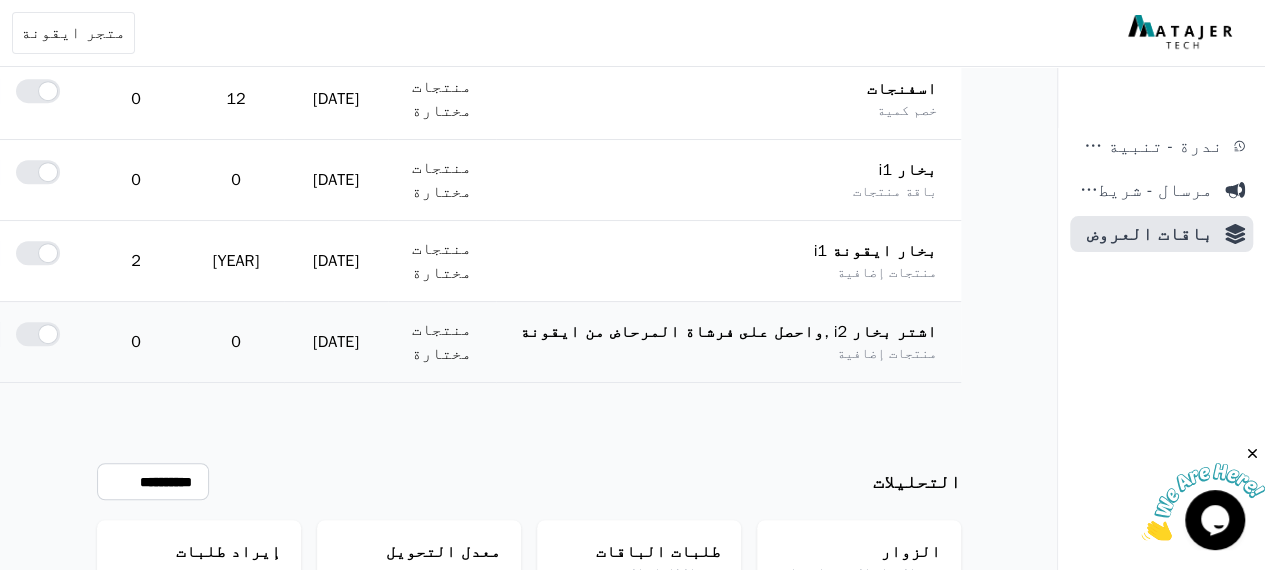 click on "تعديل" at bounding box center [-37, 334] 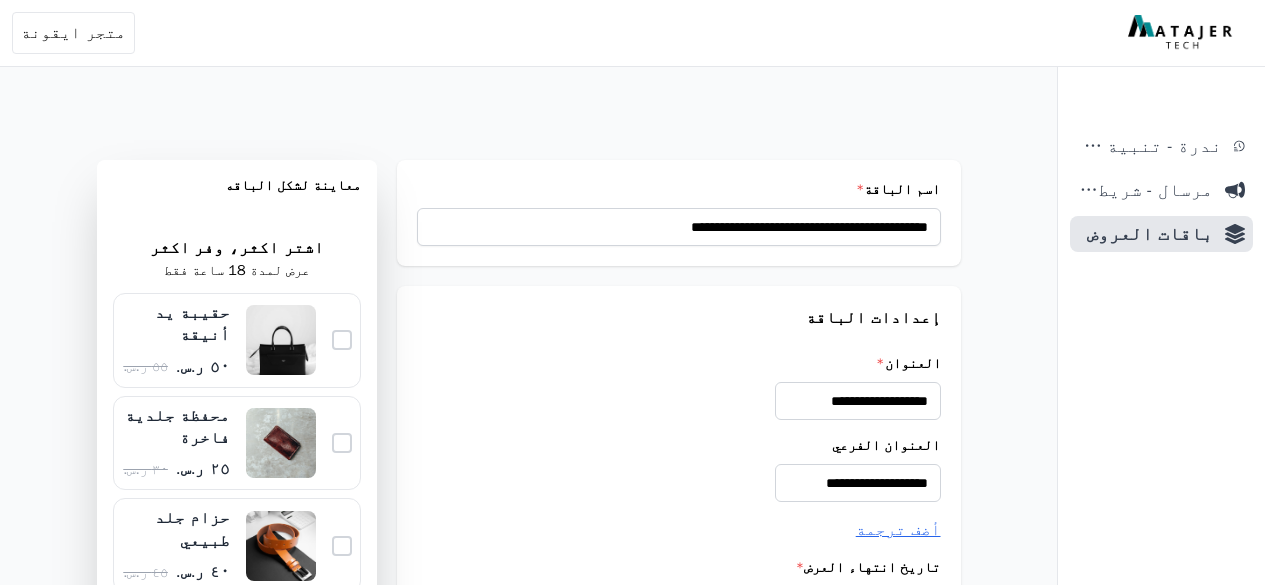 scroll, scrollTop: 0, scrollLeft: 0, axis: both 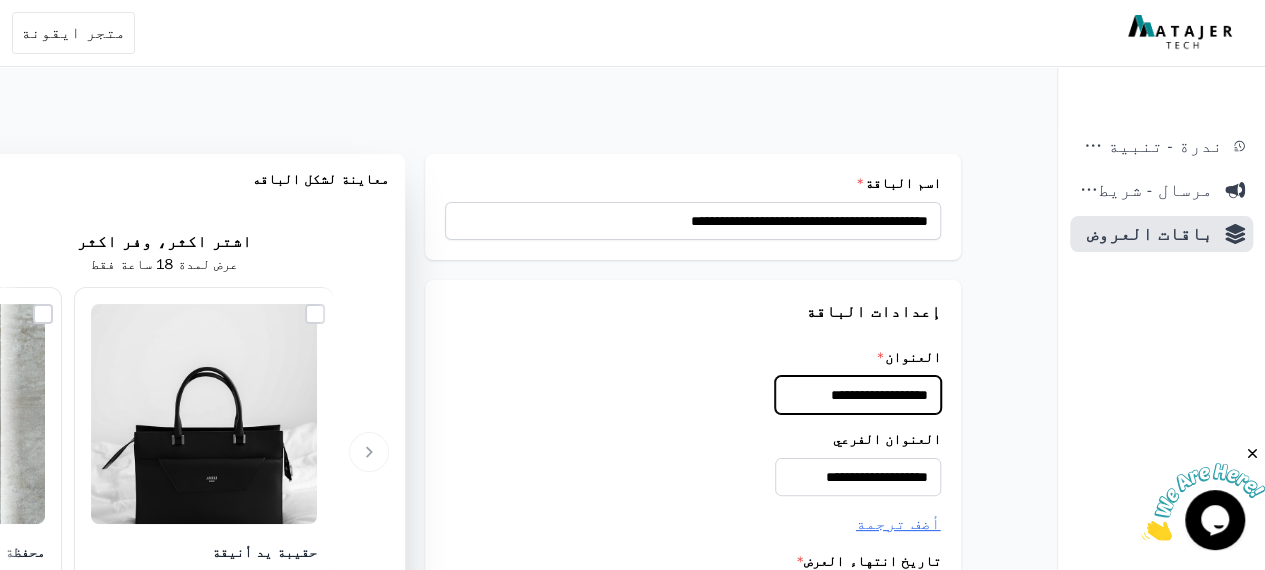 click on "**********" at bounding box center [858, 395] 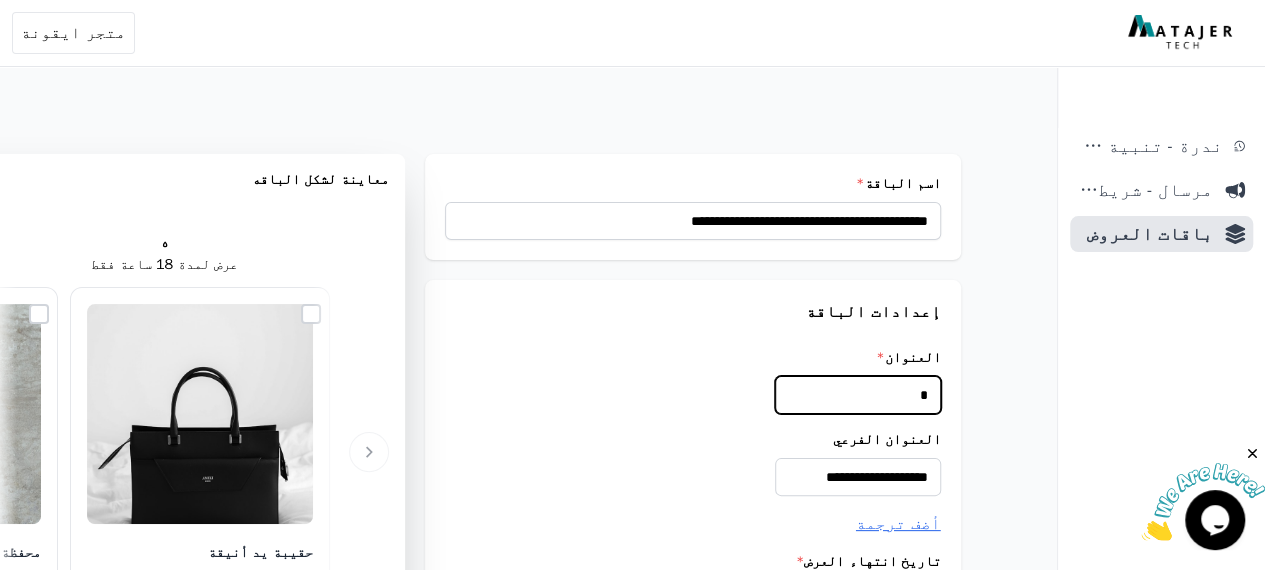 scroll, scrollTop: 0, scrollLeft: -3, axis: horizontal 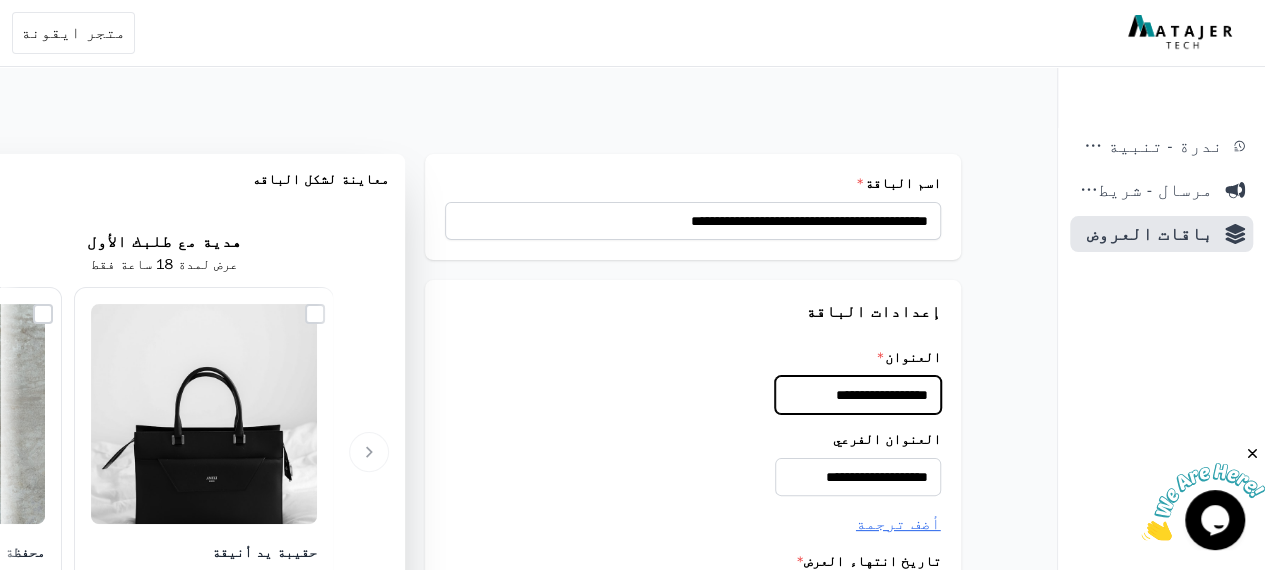 type on "**********" 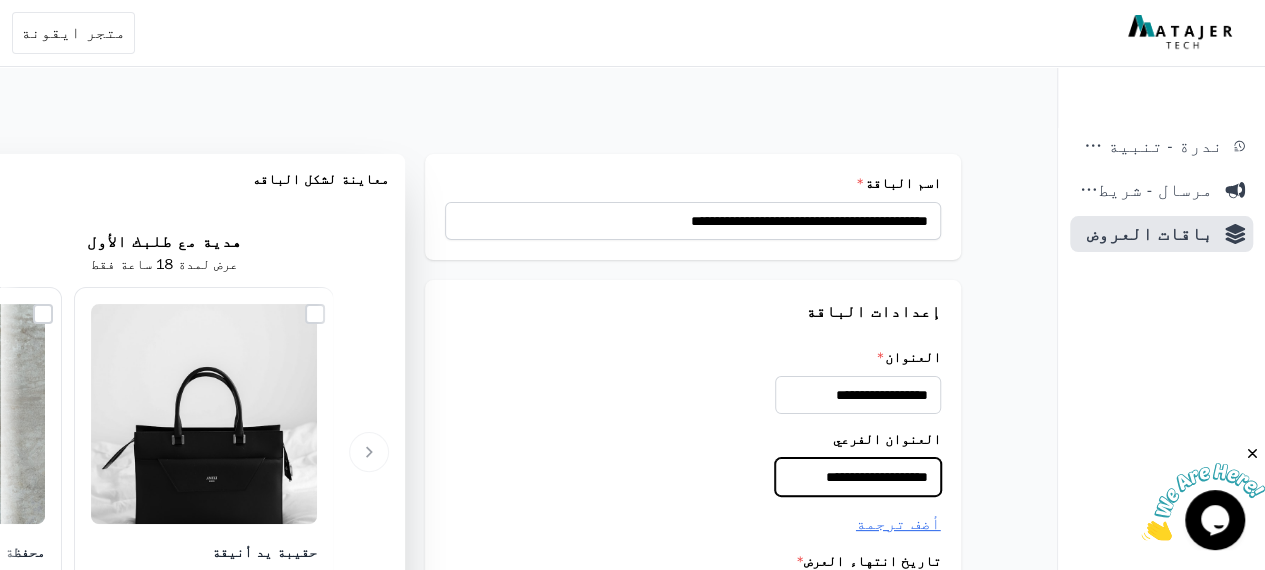 click on "**********" at bounding box center (858, 477) 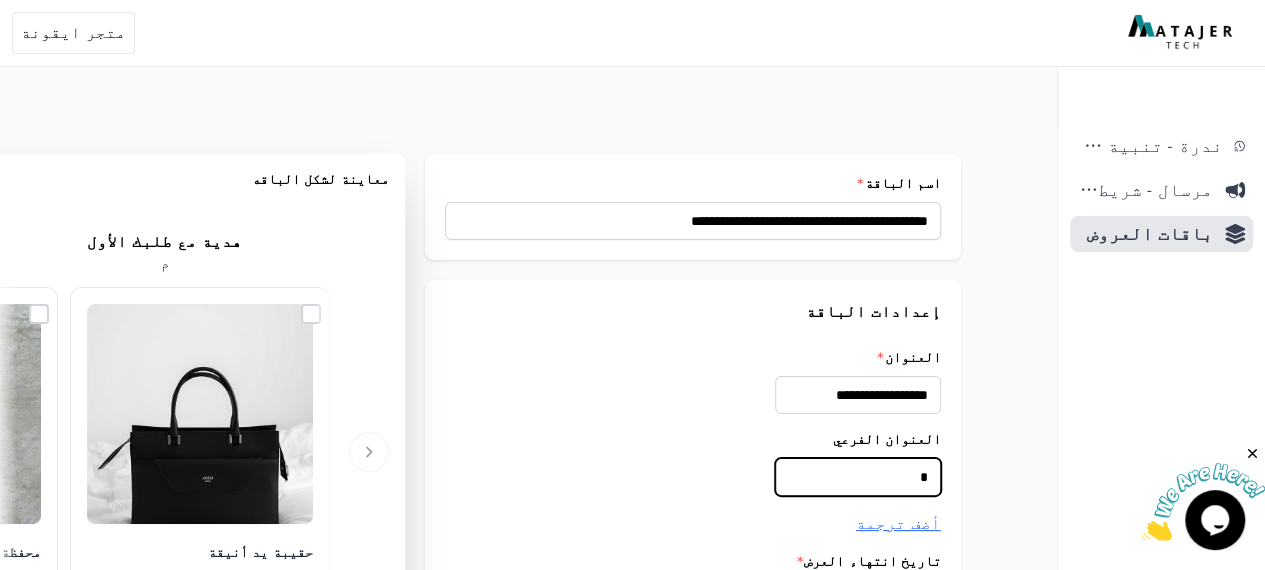 scroll, scrollTop: 0, scrollLeft: -3, axis: horizontal 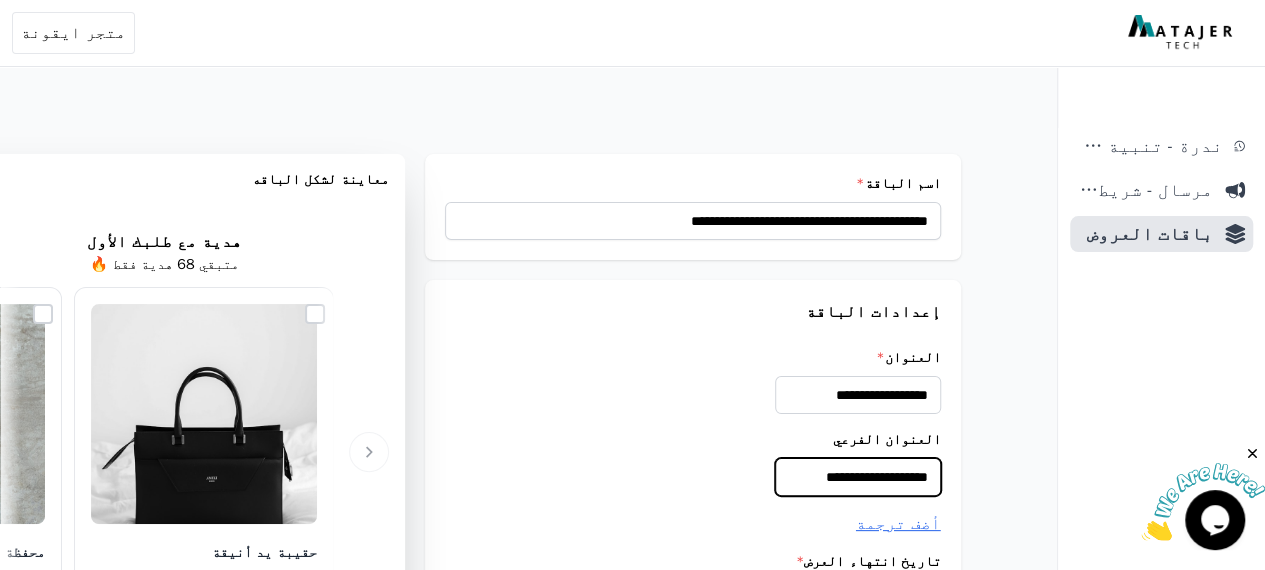 type on "**********" 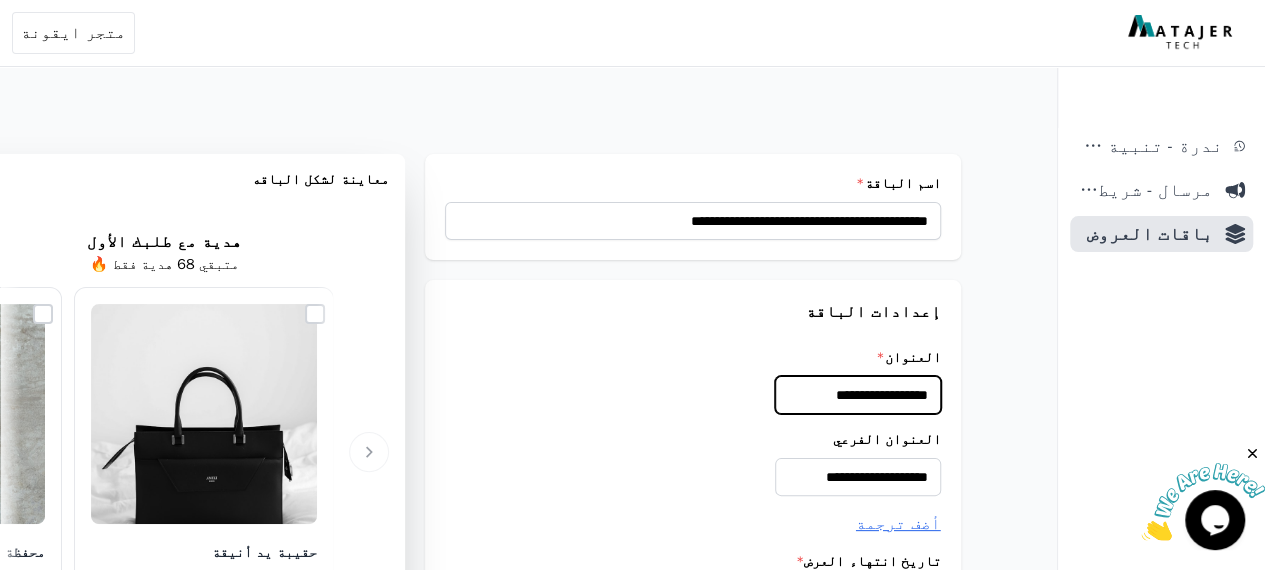 click on "**********" at bounding box center (858, 395) 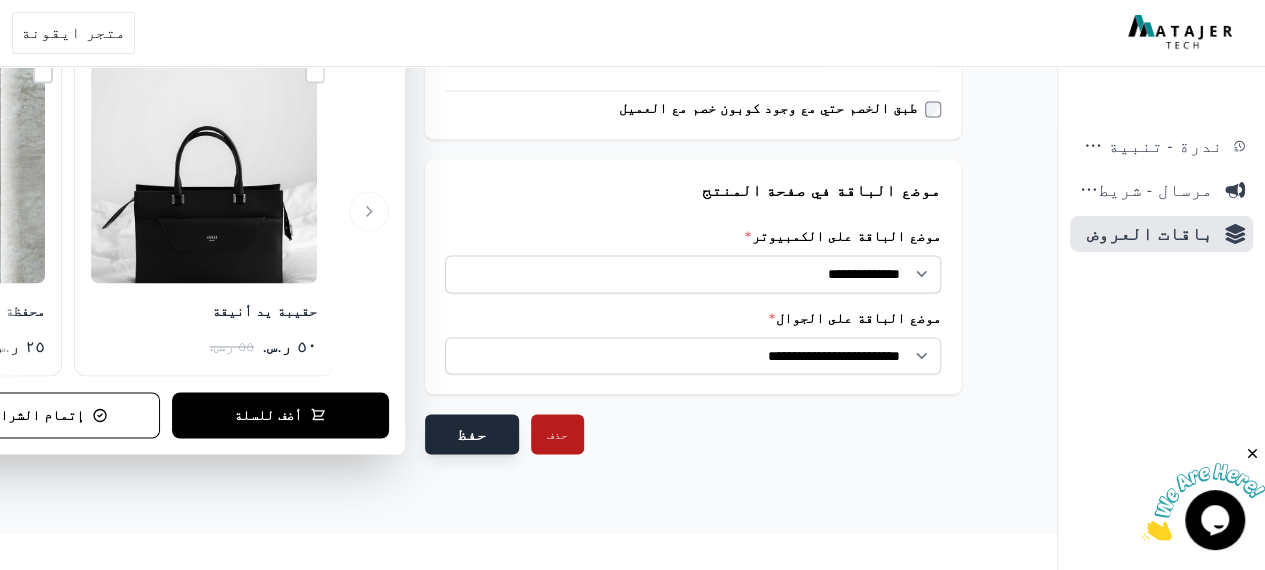 type on "**********" 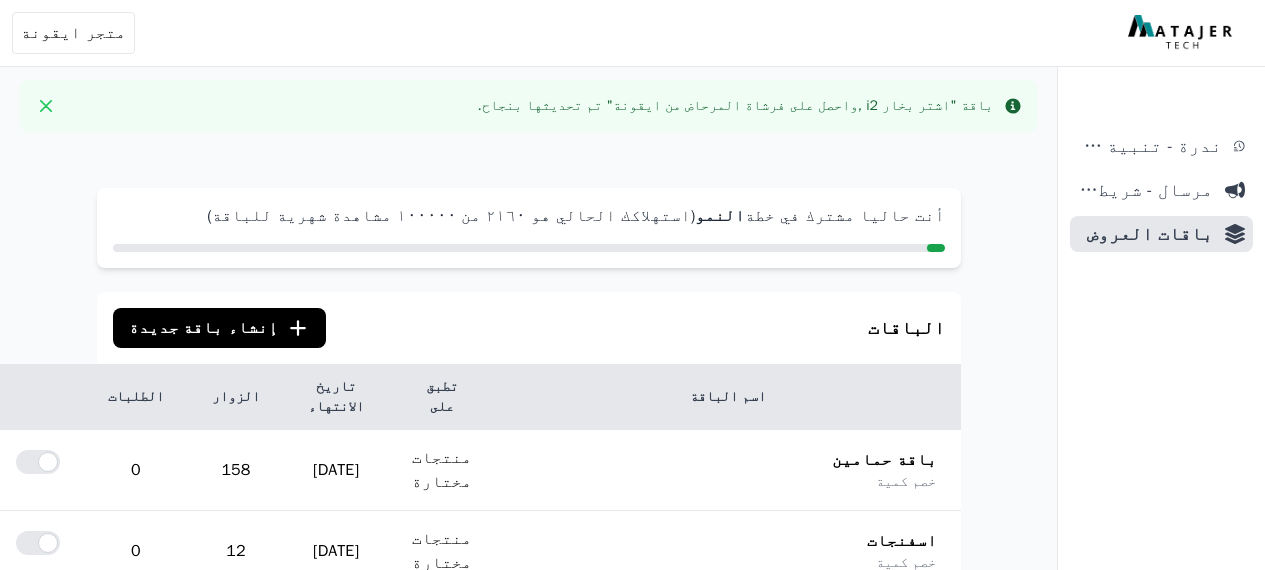 scroll, scrollTop: 0, scrollLeft: 0, axis: both 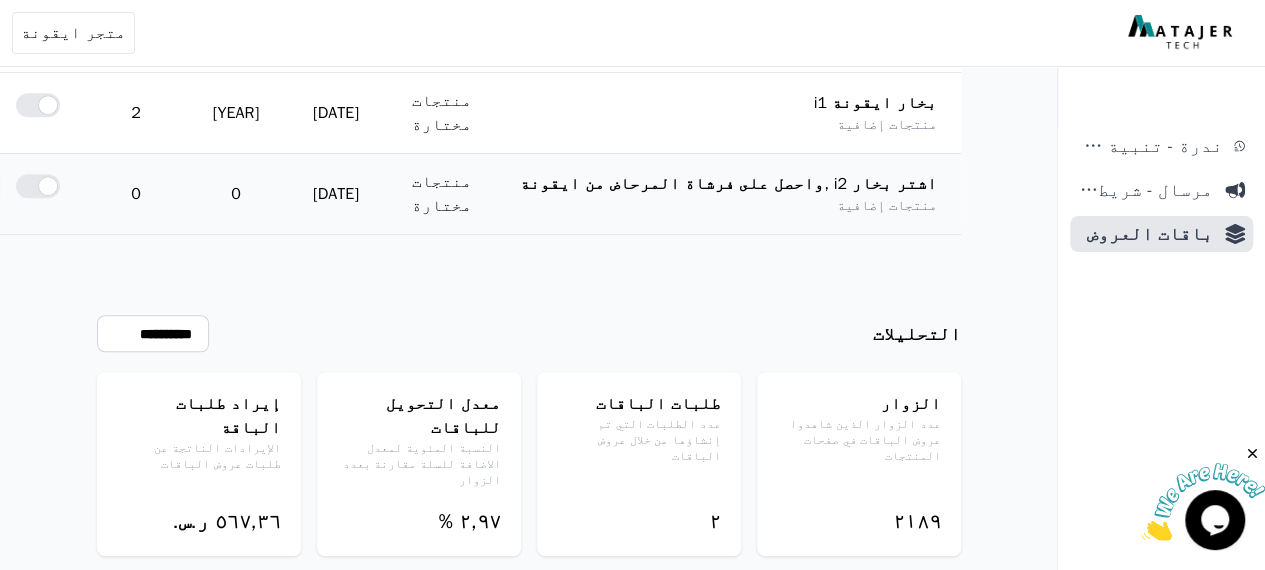 click on "تعديل" at bounding box center [-37, 186] 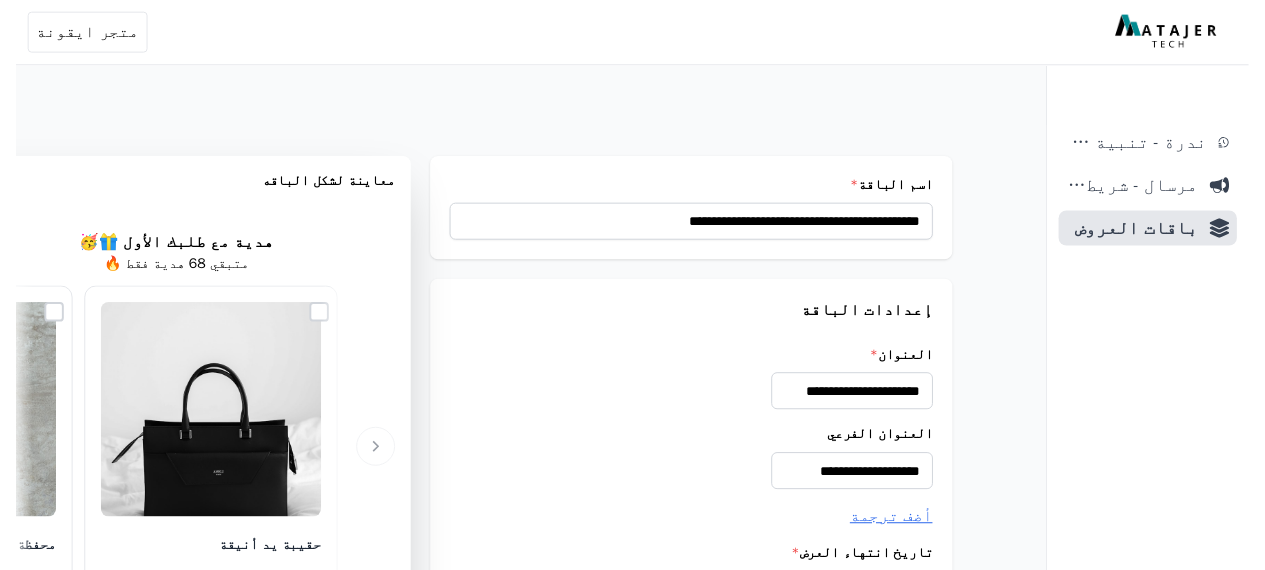 scroll, scrollTop: 0, scrollLeft: 0, axis: both 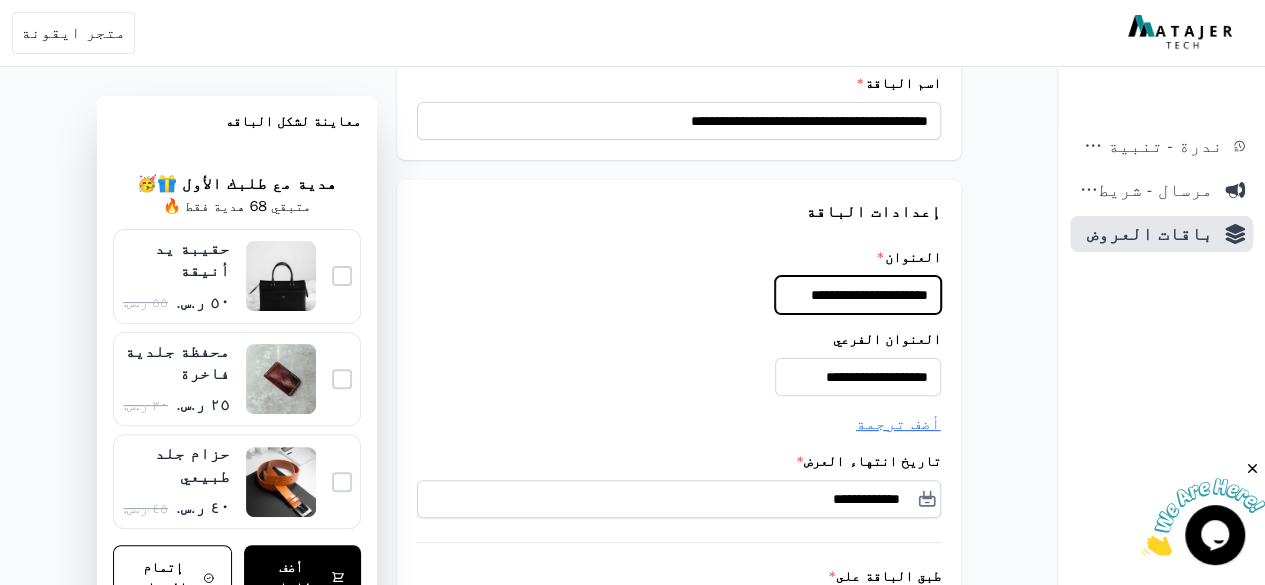 click on "**********" at bounding box center [858, 295] 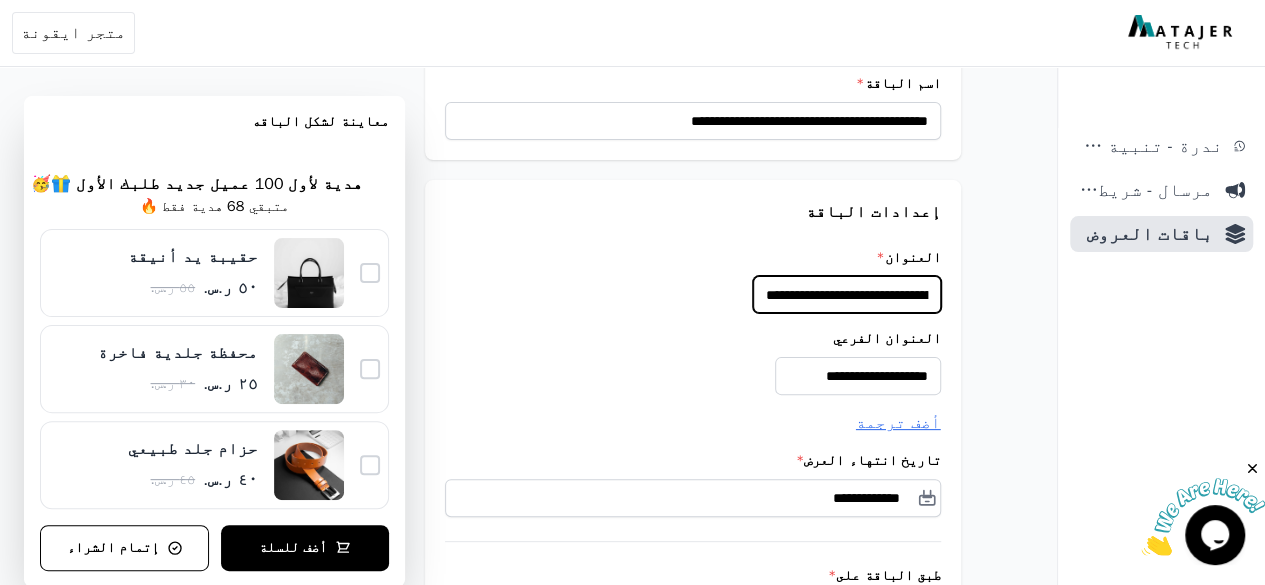 scroll, scrollTop: 0, scrollLeft: -95, axis: horizontal 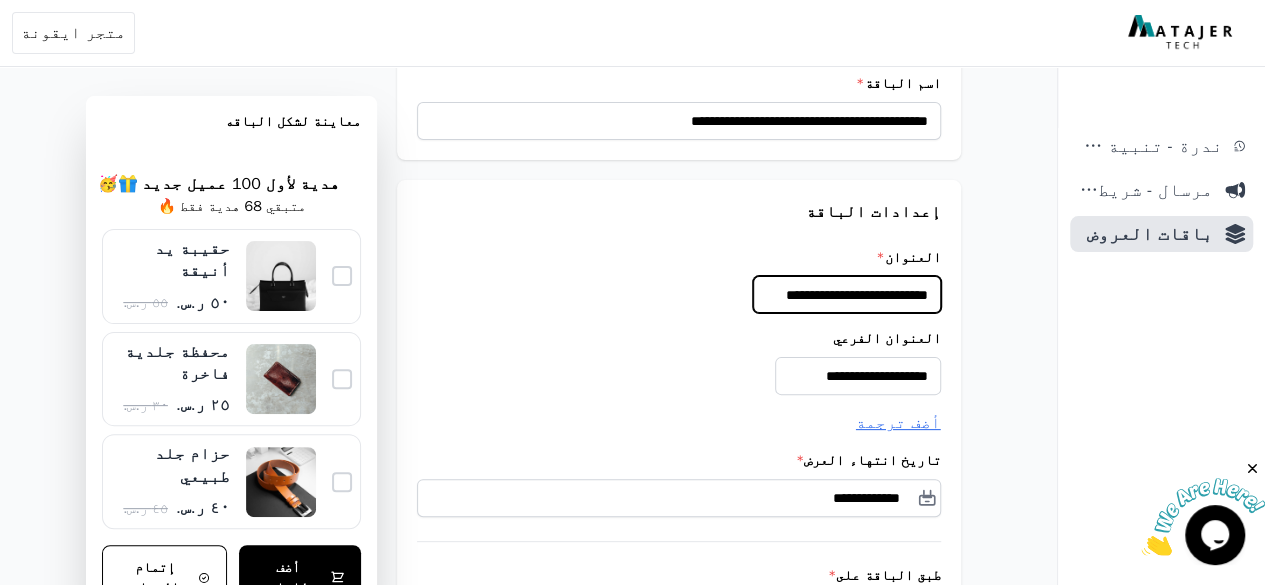 type on "**********" 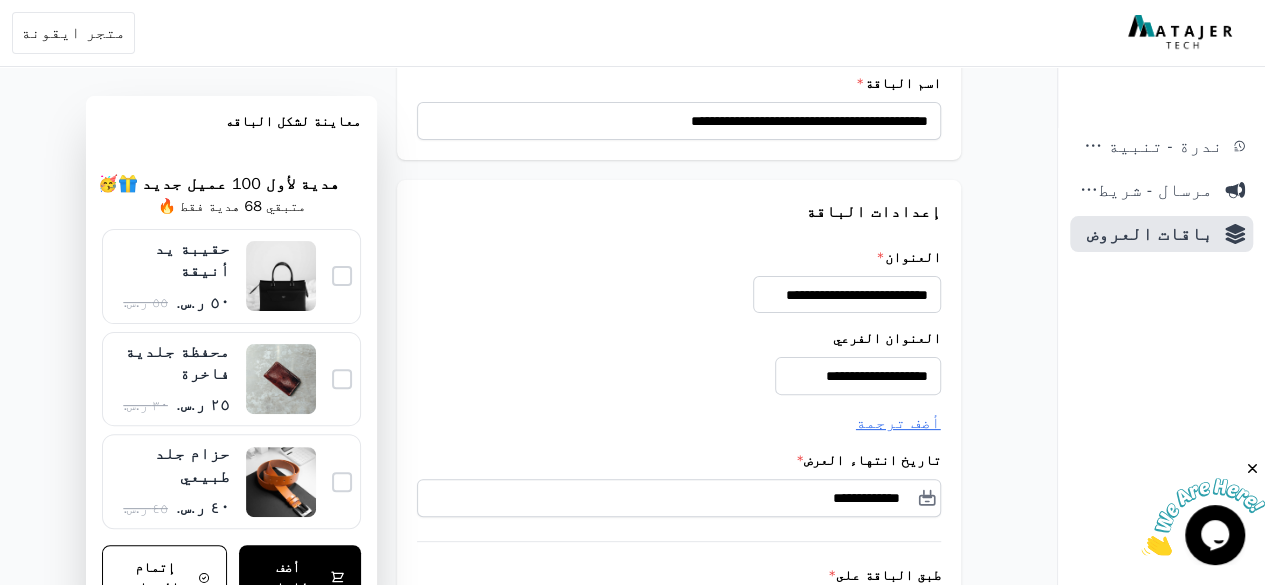 click on "**********" at bounding box center [678, 280] 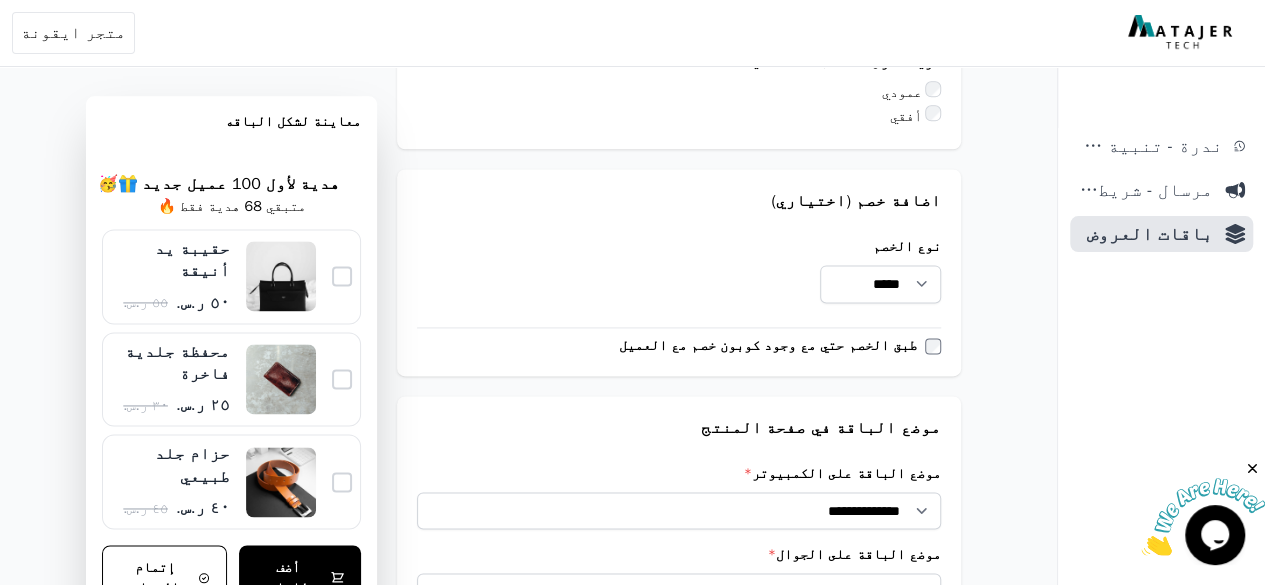 scroll, scrollTop: 1490, scrollLeft: 0, axis: vertical 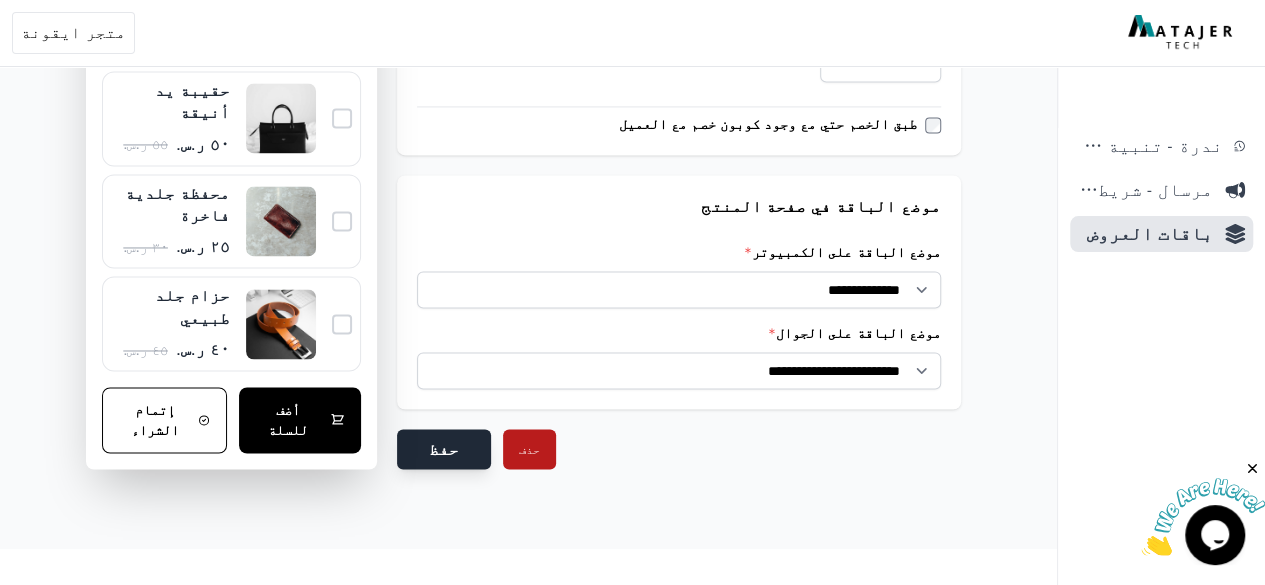 click on "حفظ" at bounding box center [444, 449] 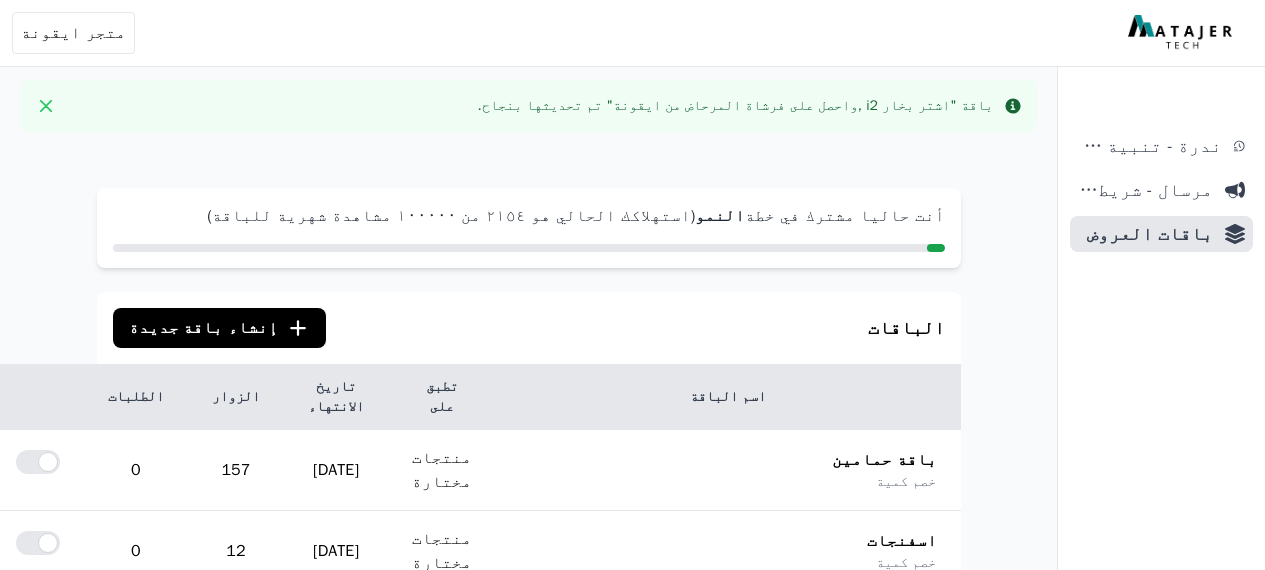 scroll, scrollTop: 0, scrollLeft: 0, axis: both 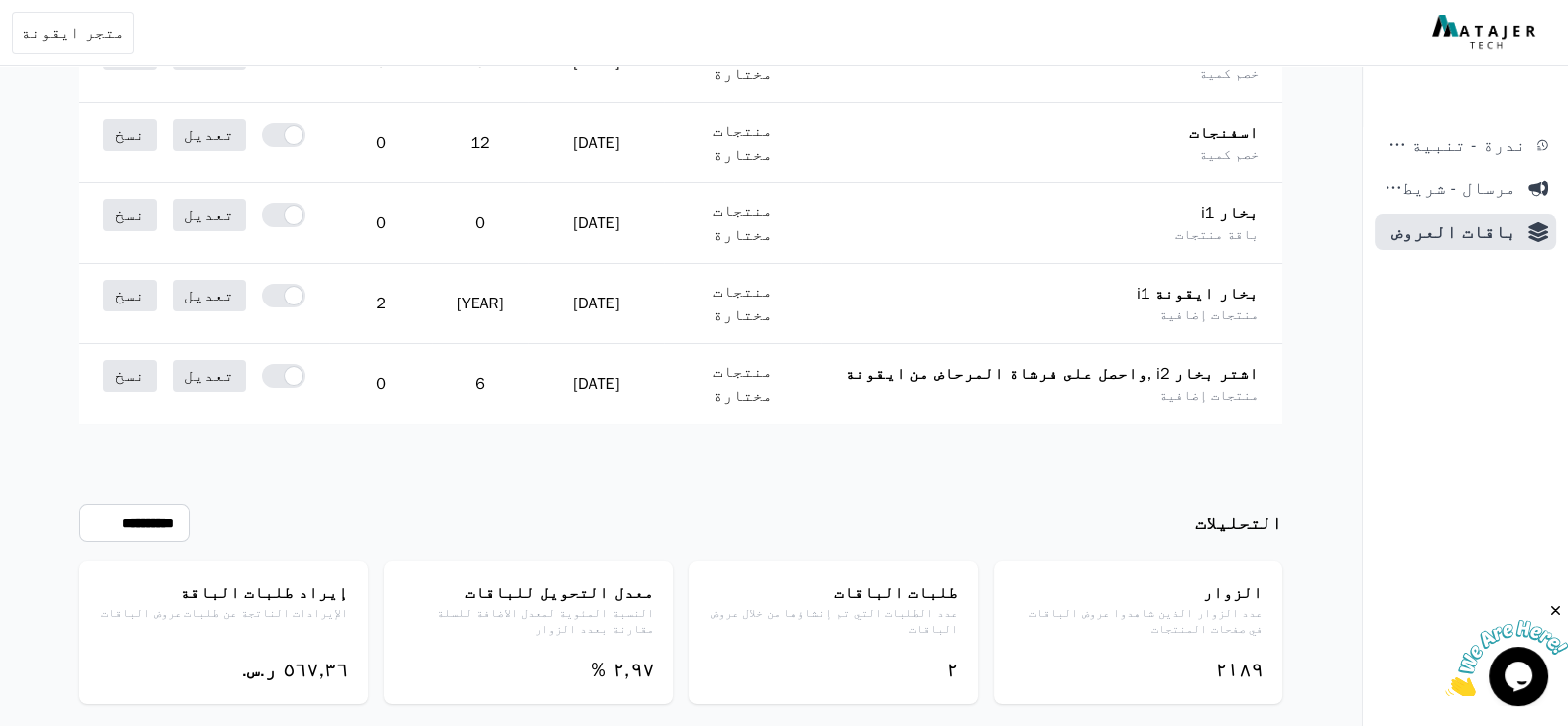 drag, startPoint x: 294, startPoint y: 11, endPoint x: 865, endPoint y: 459, distance: 725.772 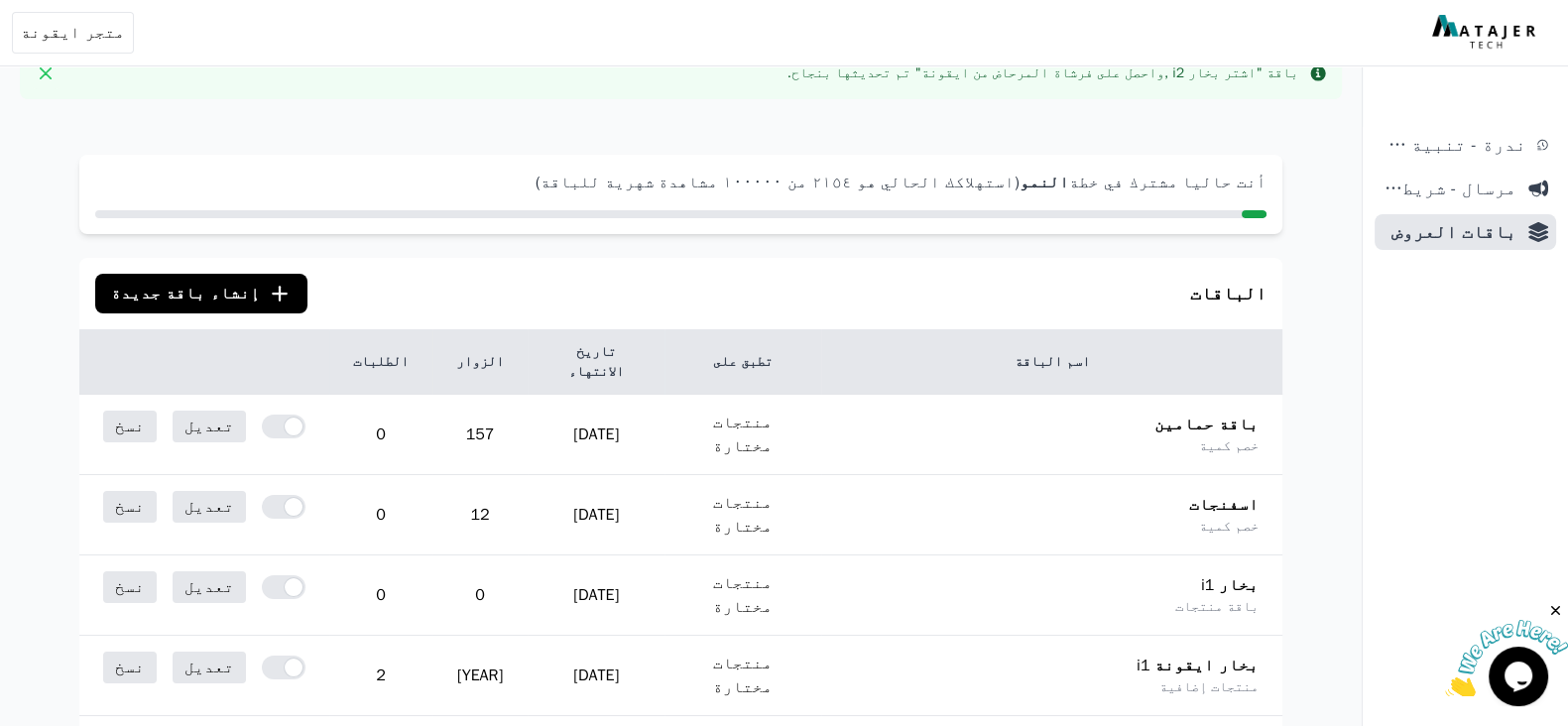 scroll, scrollTop: 156, scrollLeft: 0, axis: vertical 